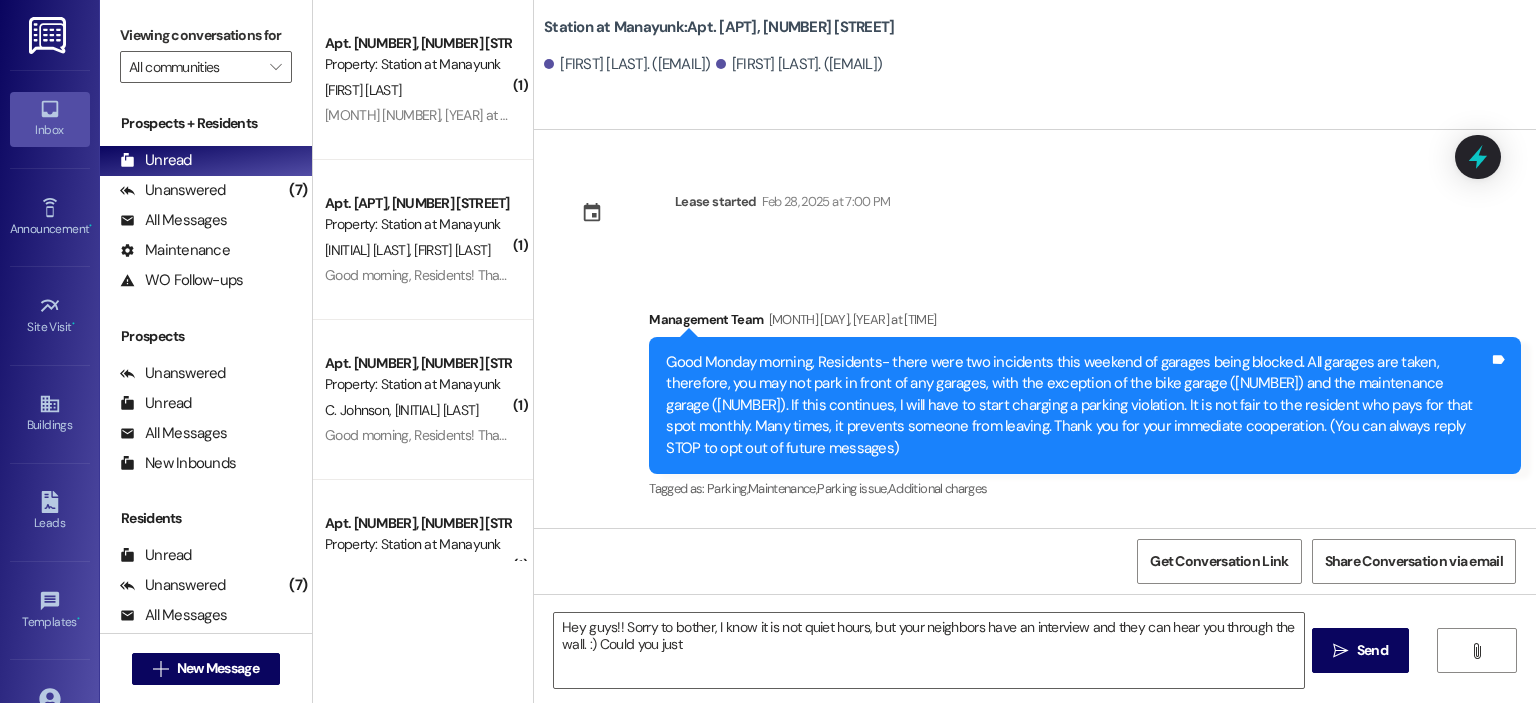 scroll, scrollTop: 0, scrollLeft: 0, axis: both 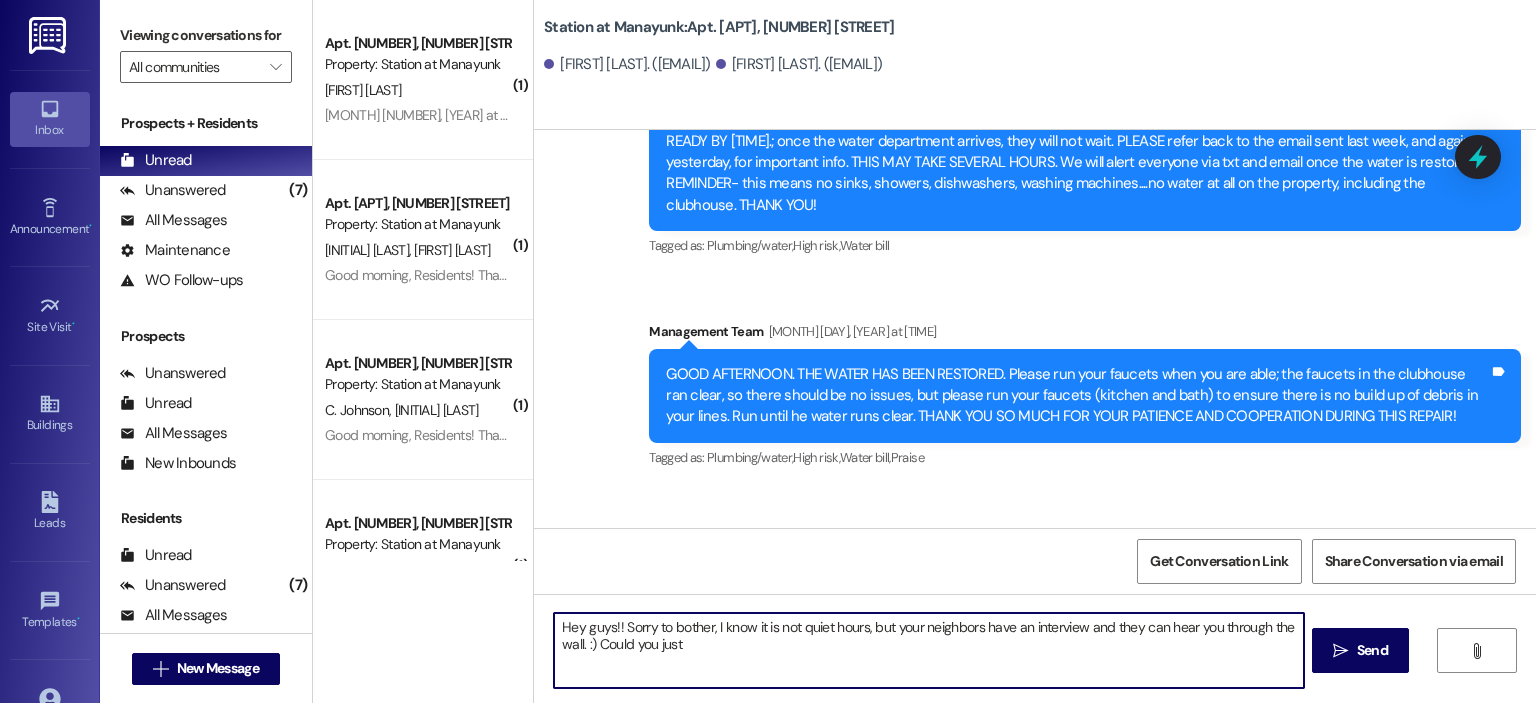 drag, startPoint x: 548, startPoint y: 630, endPoint x: 741, endPoint y: 659, distance: 195.1666 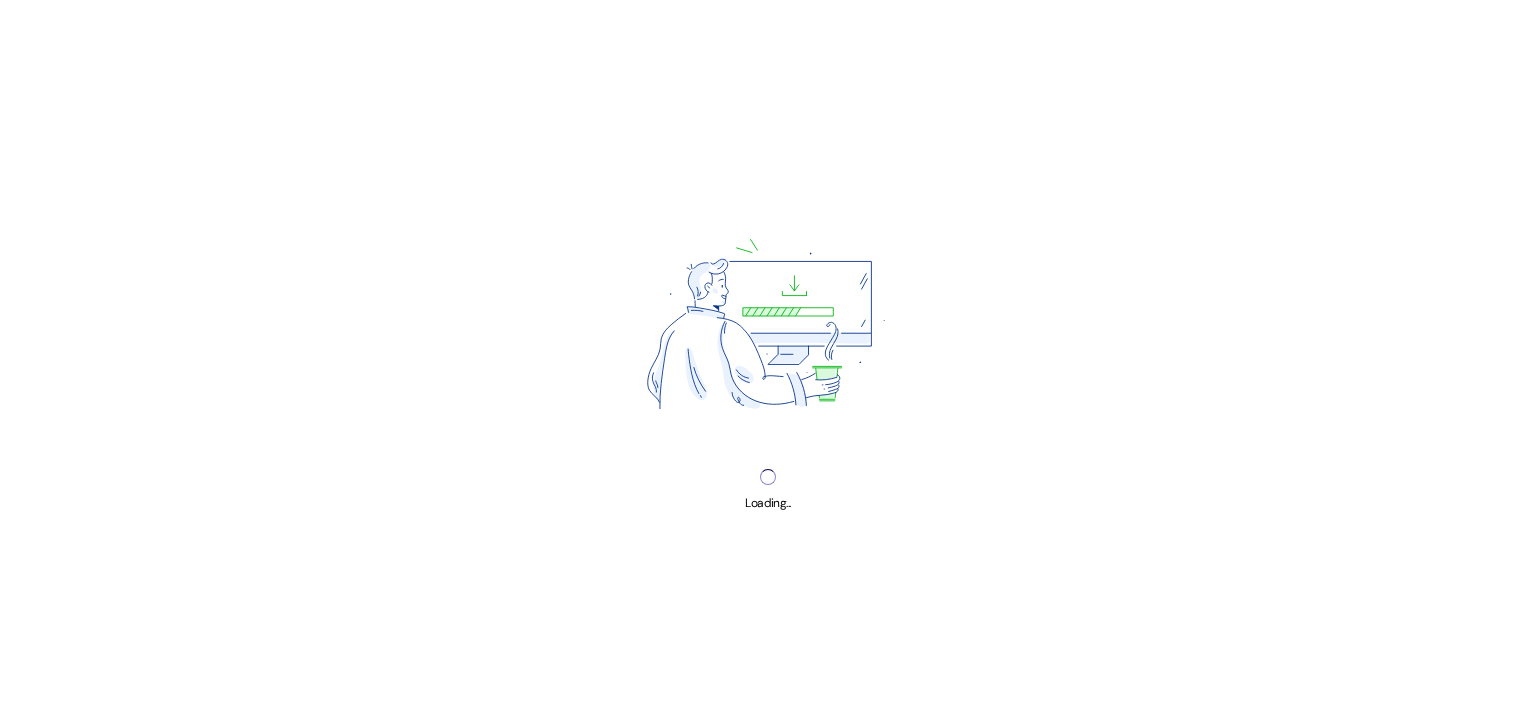 scroll, scrollTop: 0, scrollLeft: 0, axis: both 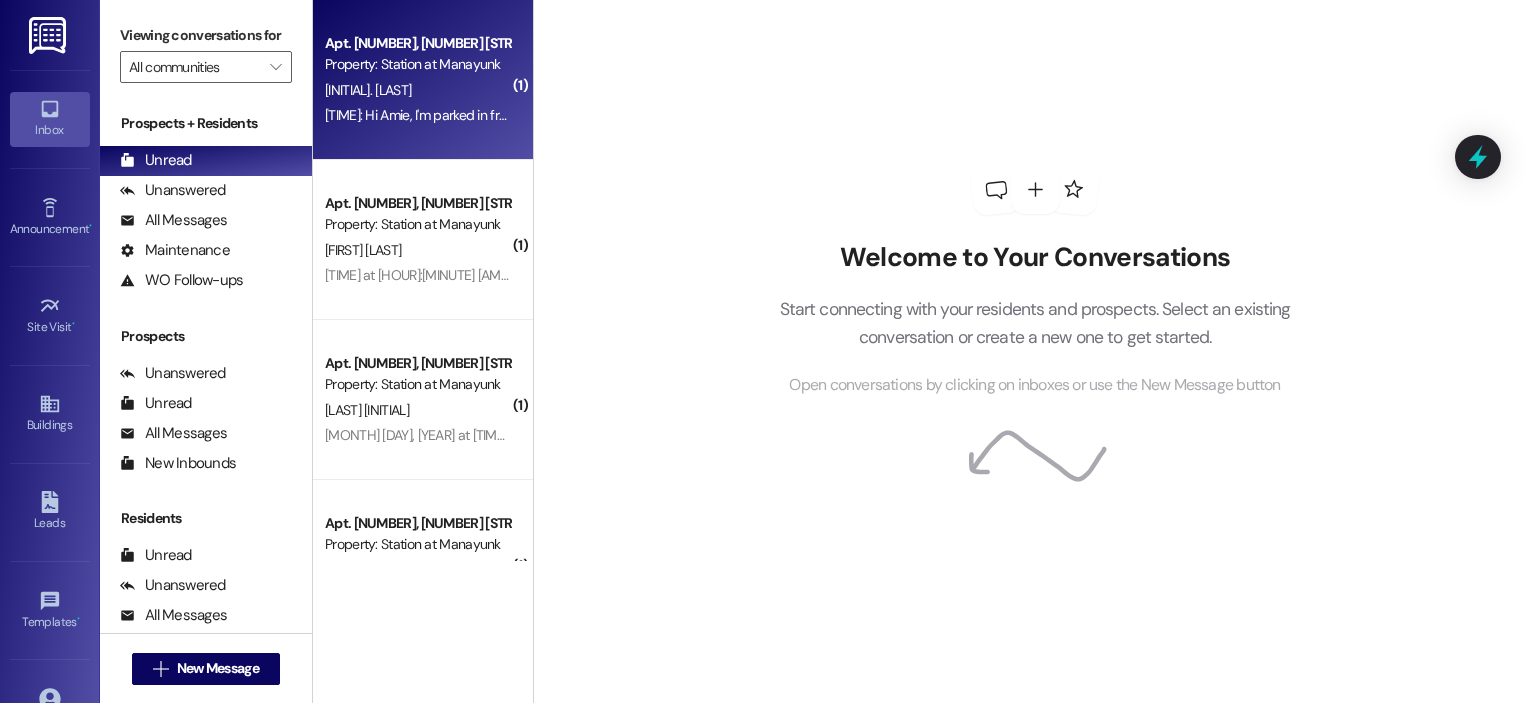 click on "[INITIAL]. [LAST]" at bounding box center [417, 90] 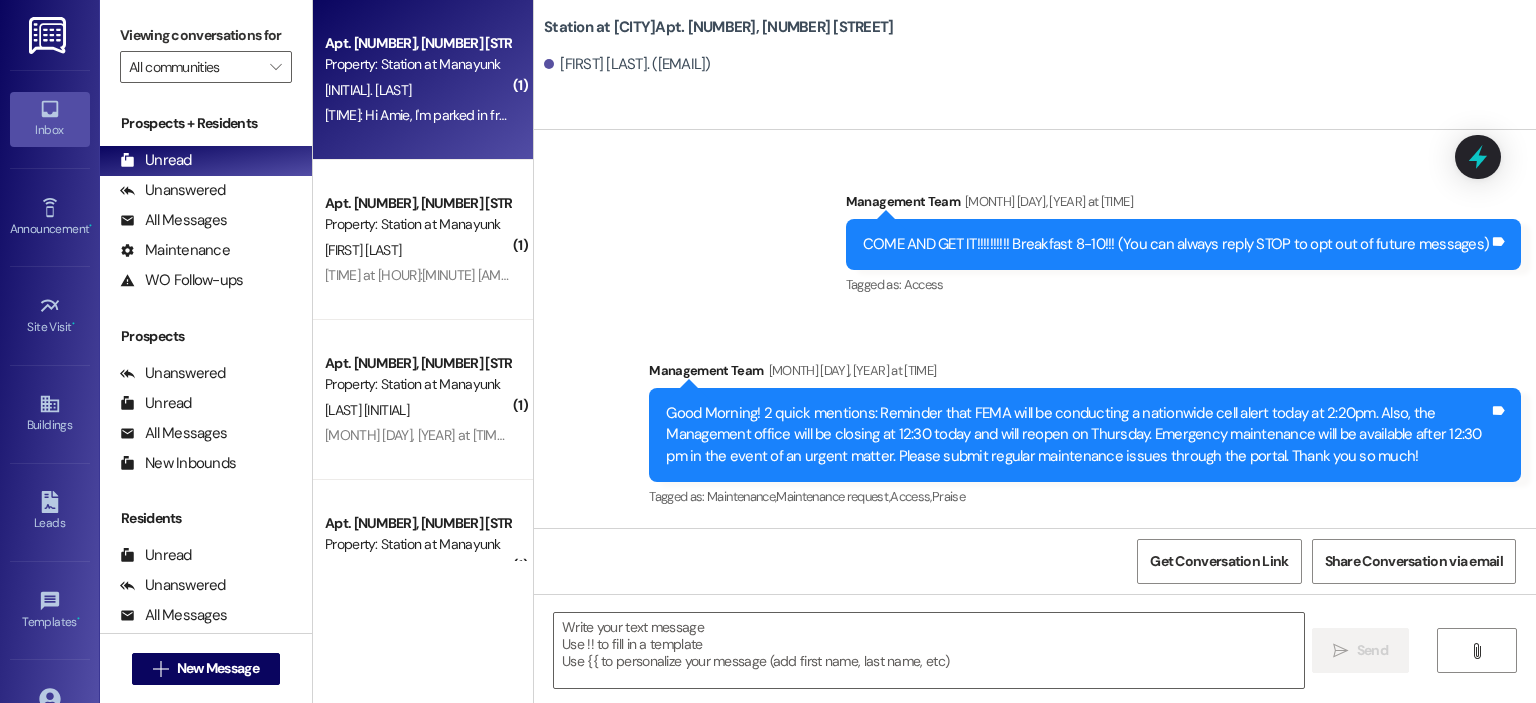 scroll, scrollTop: 66565, scrollLeft: 0, axis: vertical 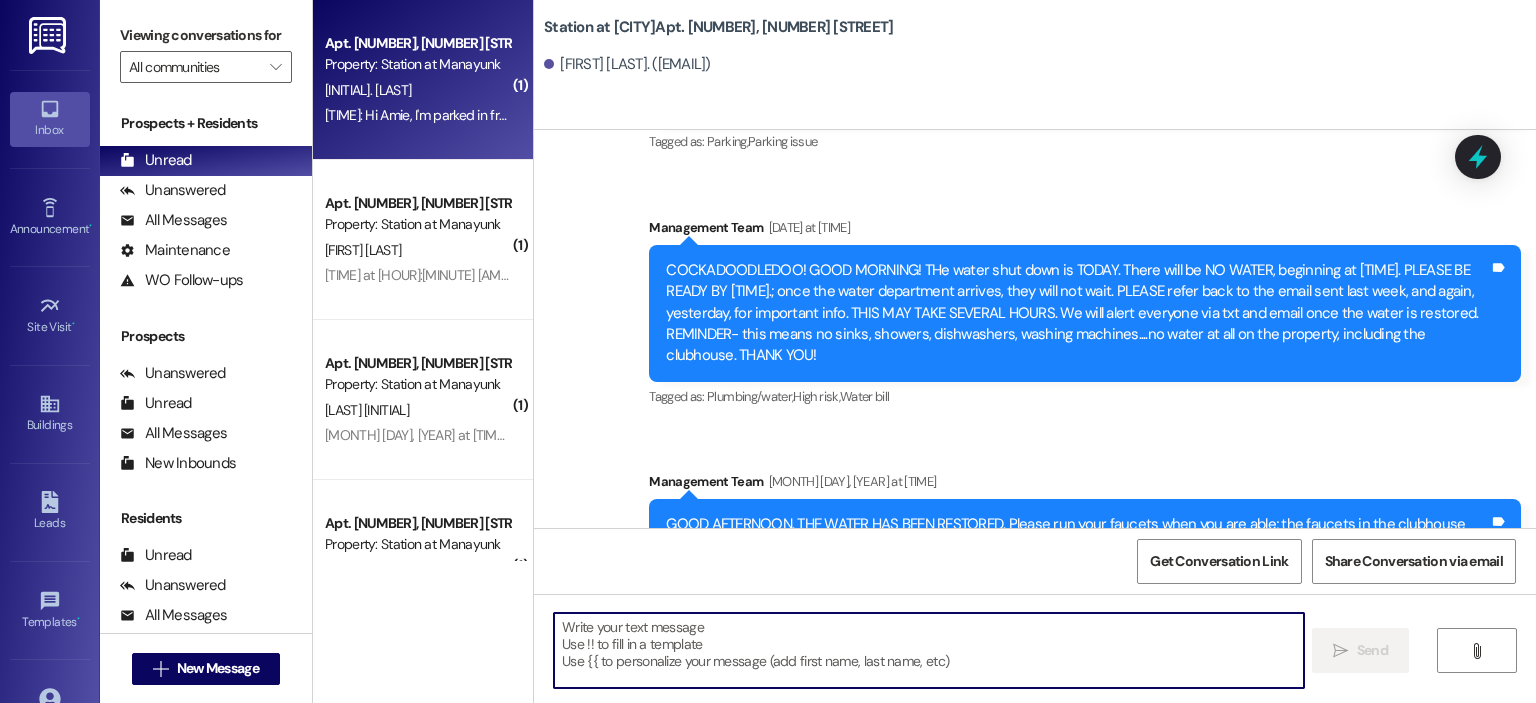 click at bounding box center [928, 650] 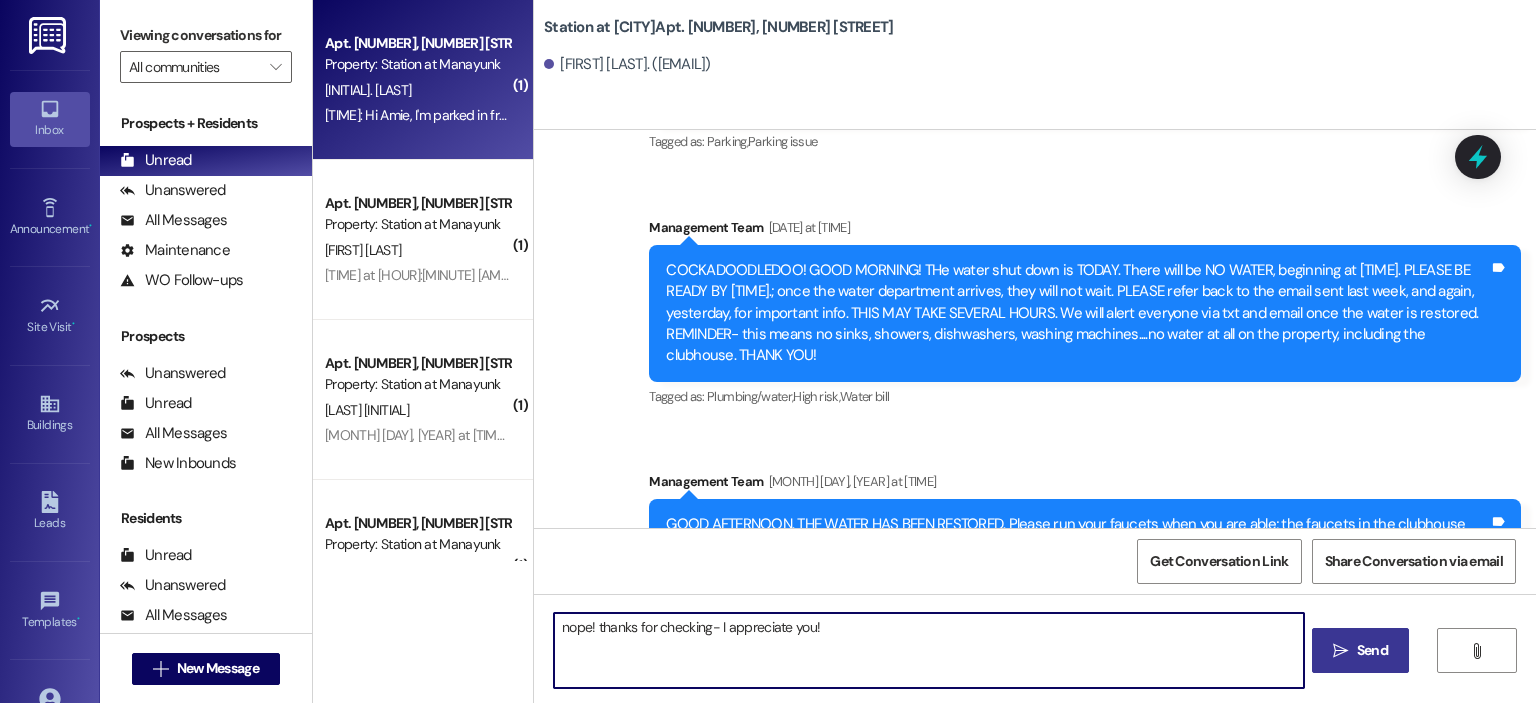 type on "nope! thanks for checking- I appreciate you!" 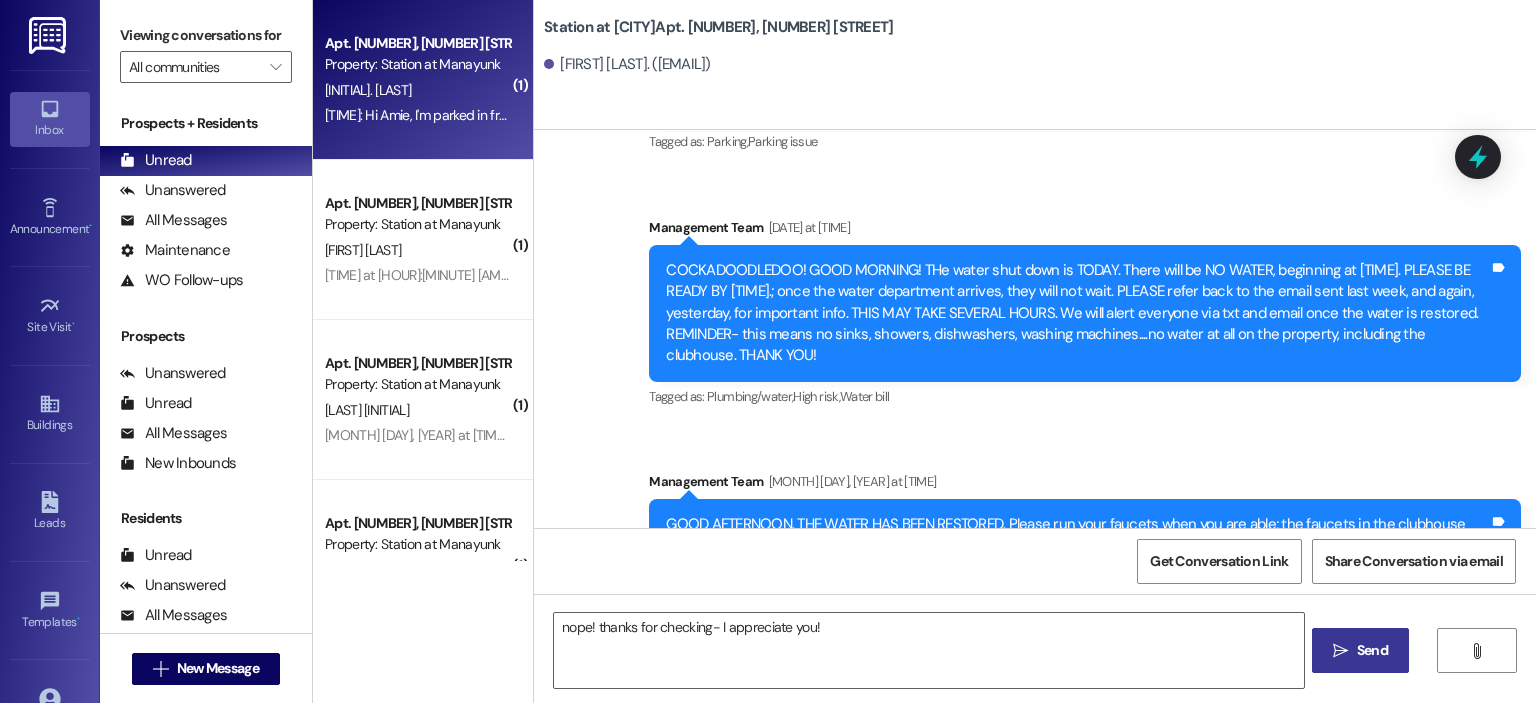 click on " Send" at bounding box center [1360, 650] 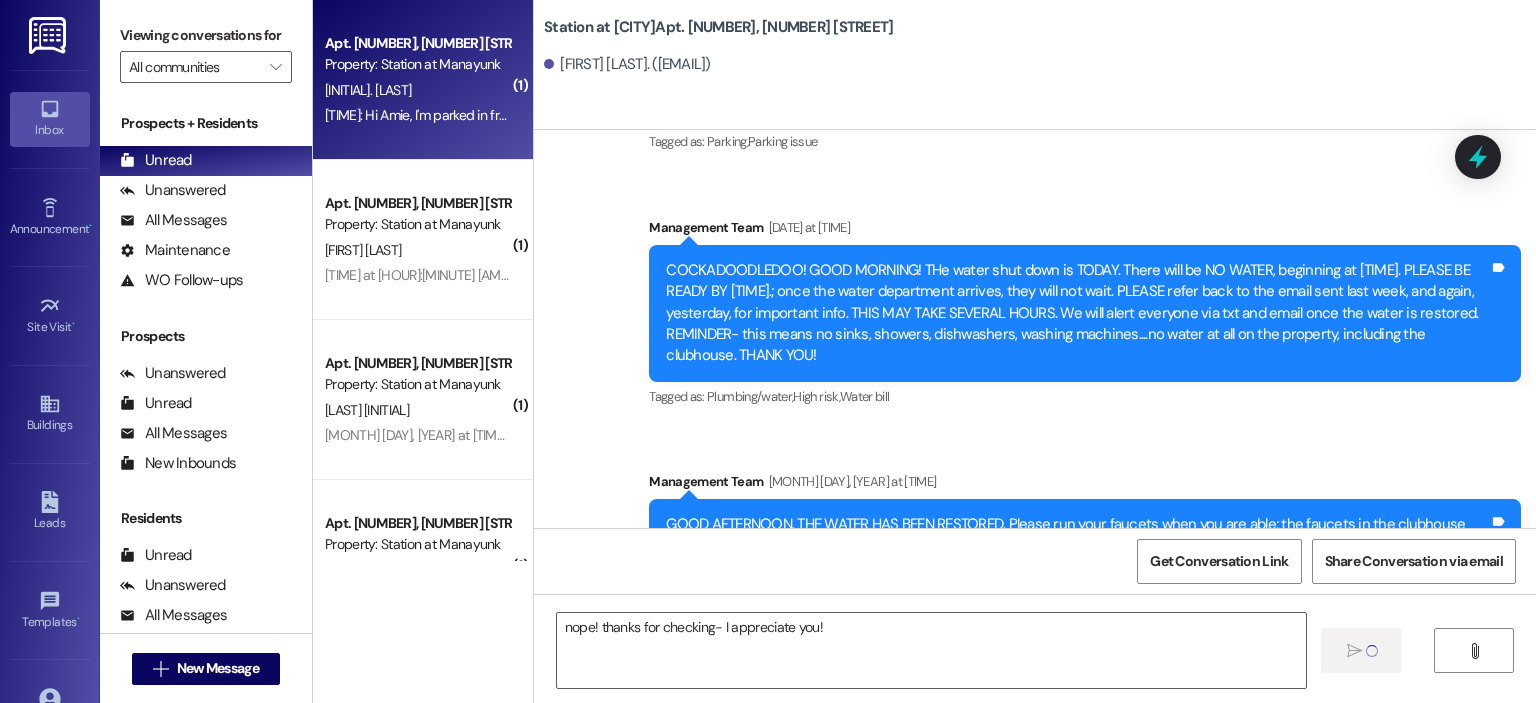 type 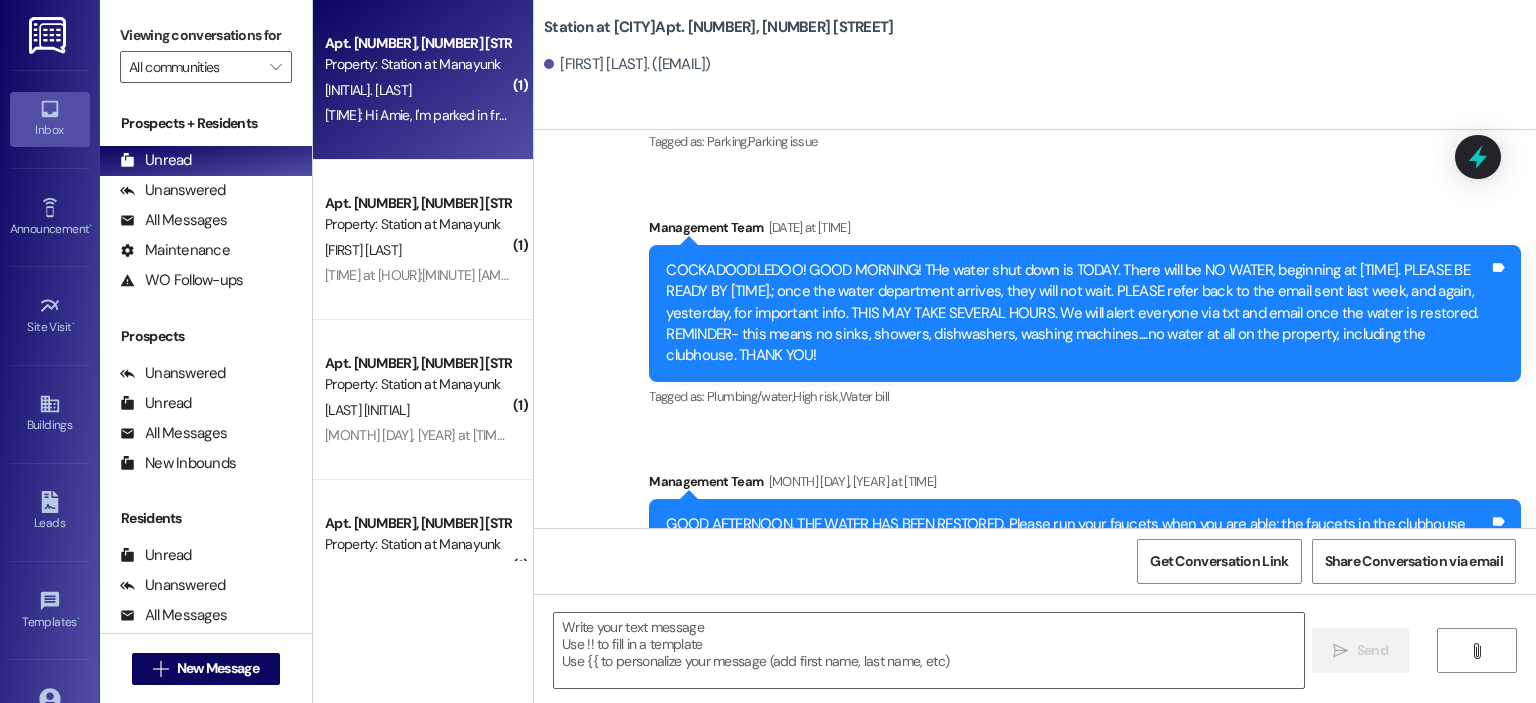 scroll, scrollTop: 66564, scrollLeft: 0, axis: vertical 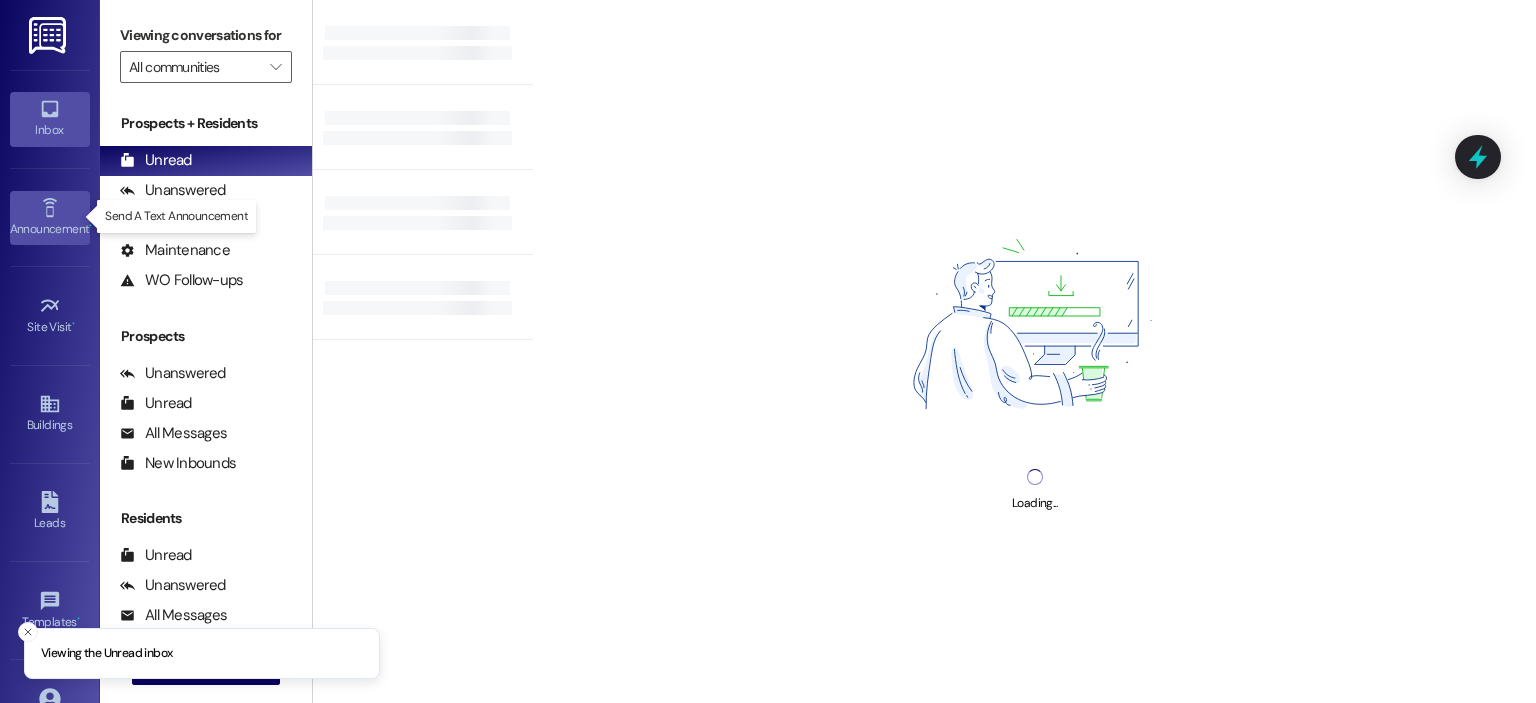 click 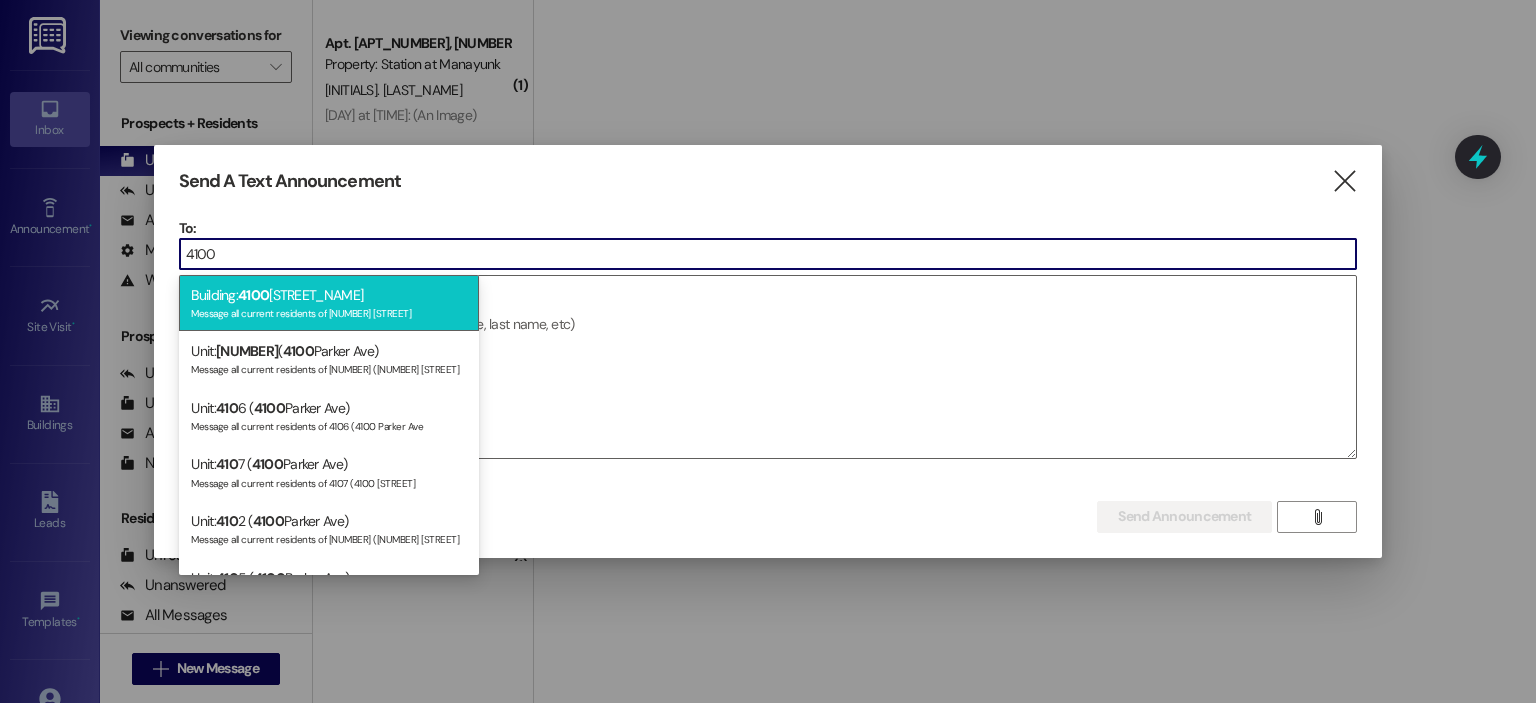 type on "4100" 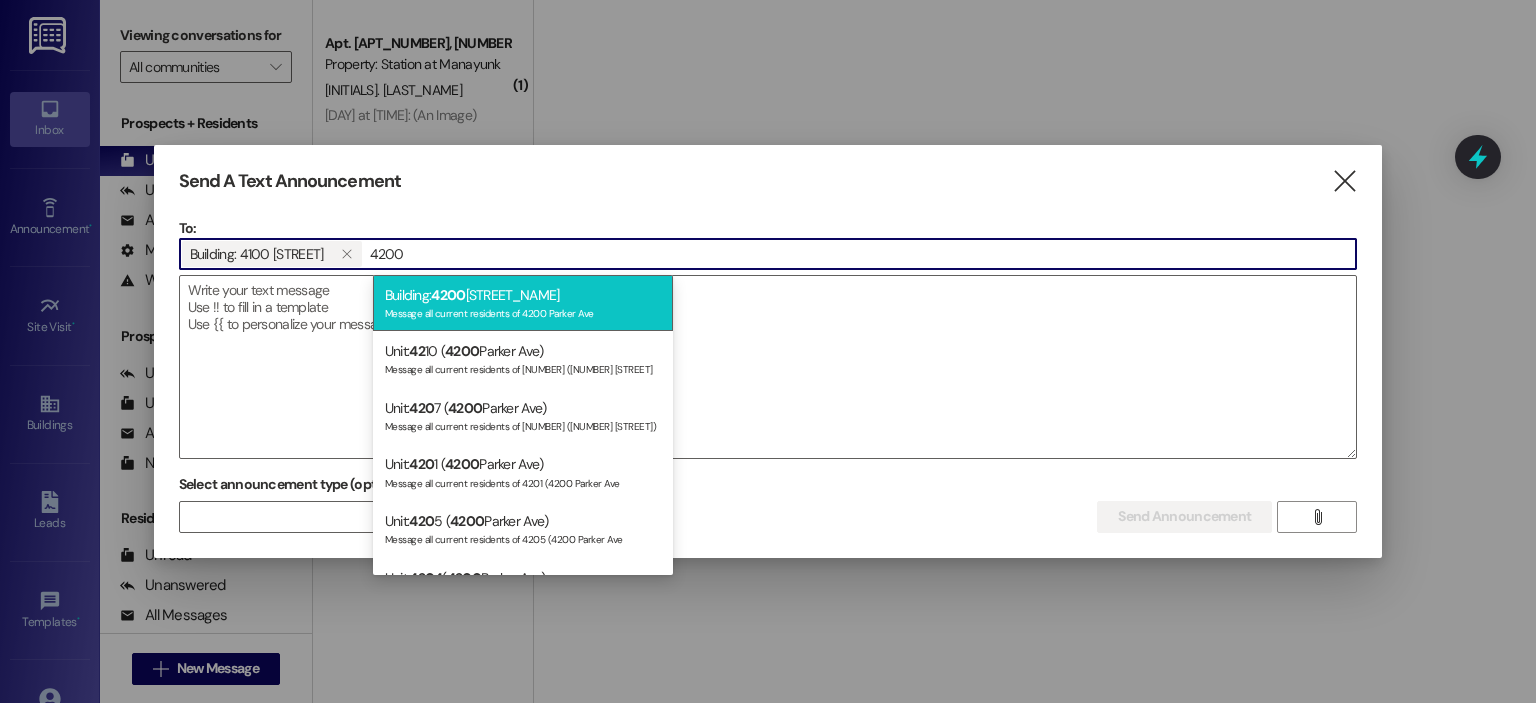type on "4200" 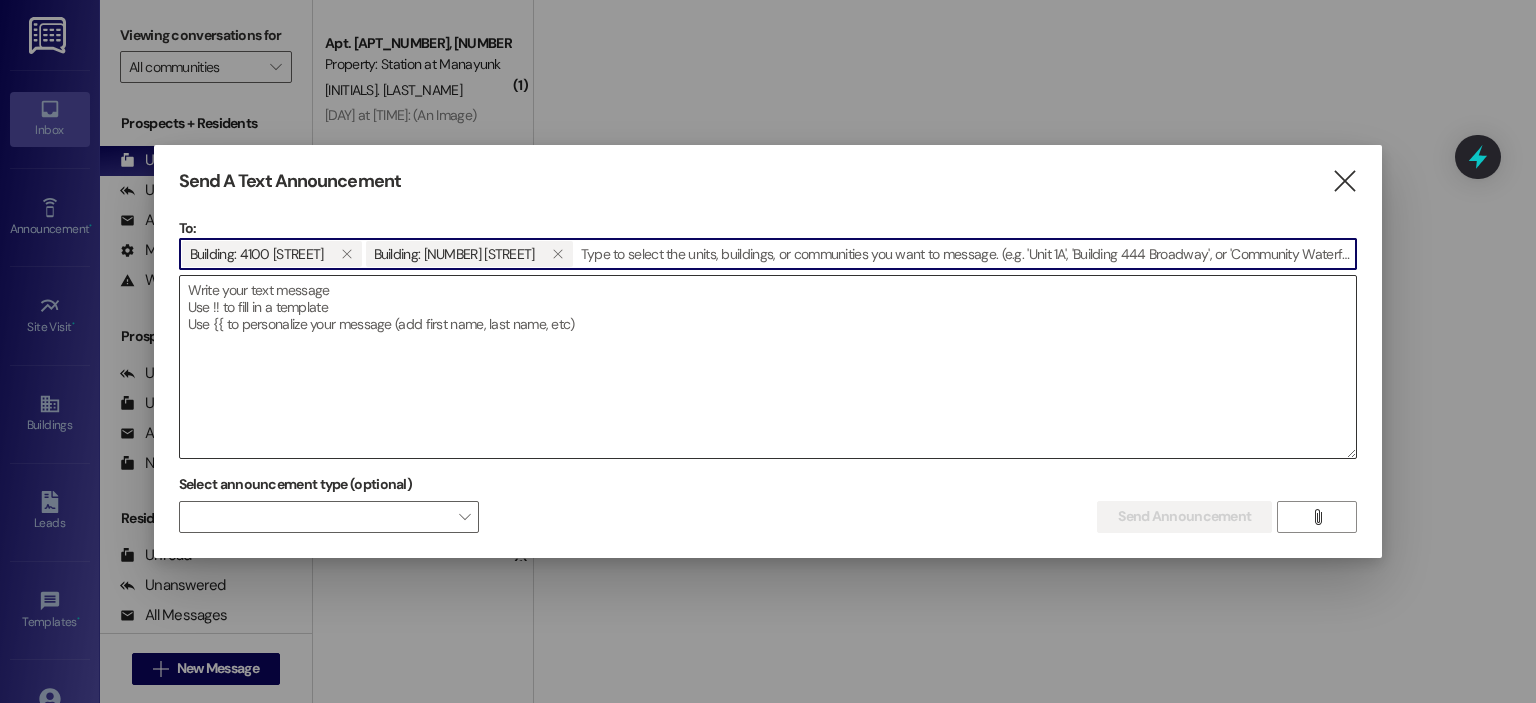 click at bounding box center [768, 367] 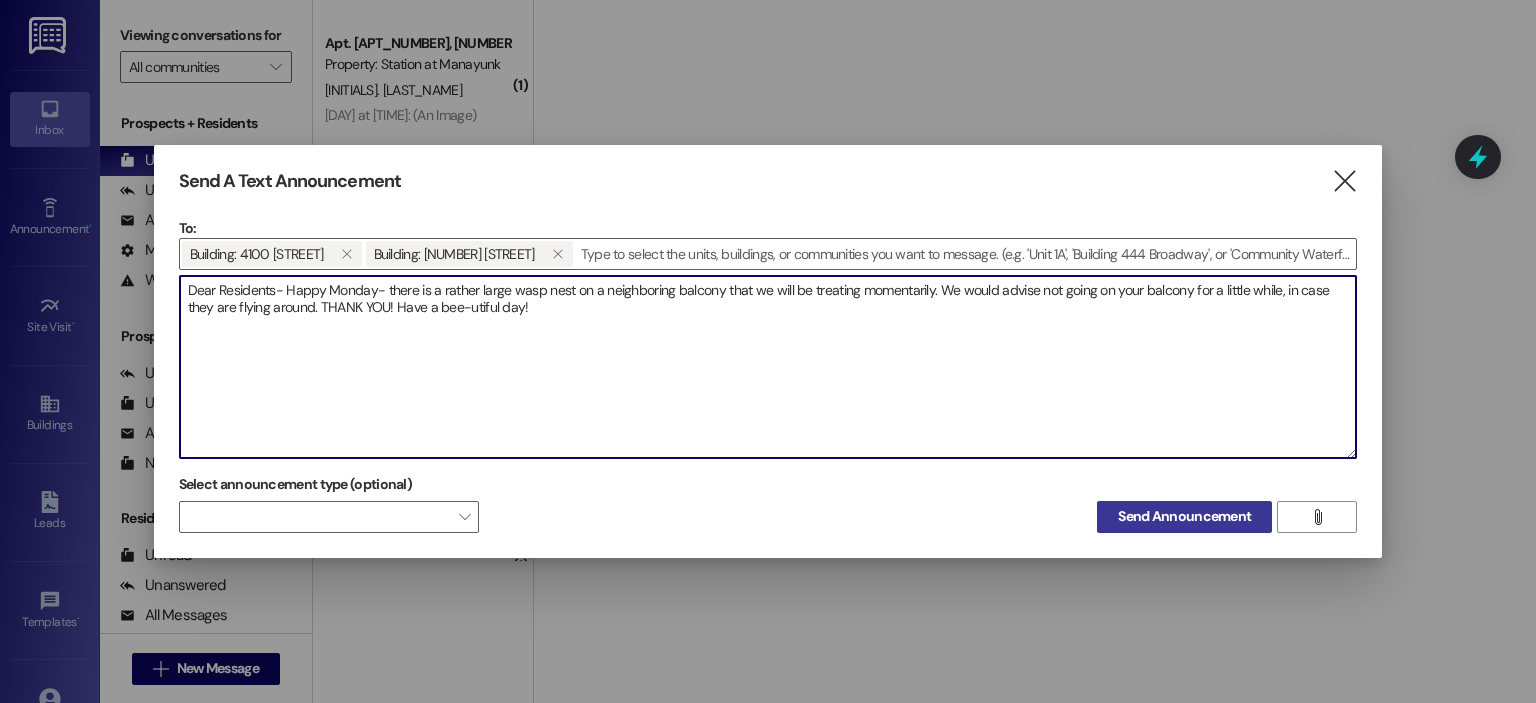 type on "Dear Residents- Happy Monday- there is a rather large wasp nest on a neighboring balcony that we will be treating momentarily. We would advise not going on your balcony for a little while, in case they are flying around. THANK YOU! Have a bee-utiful day!" 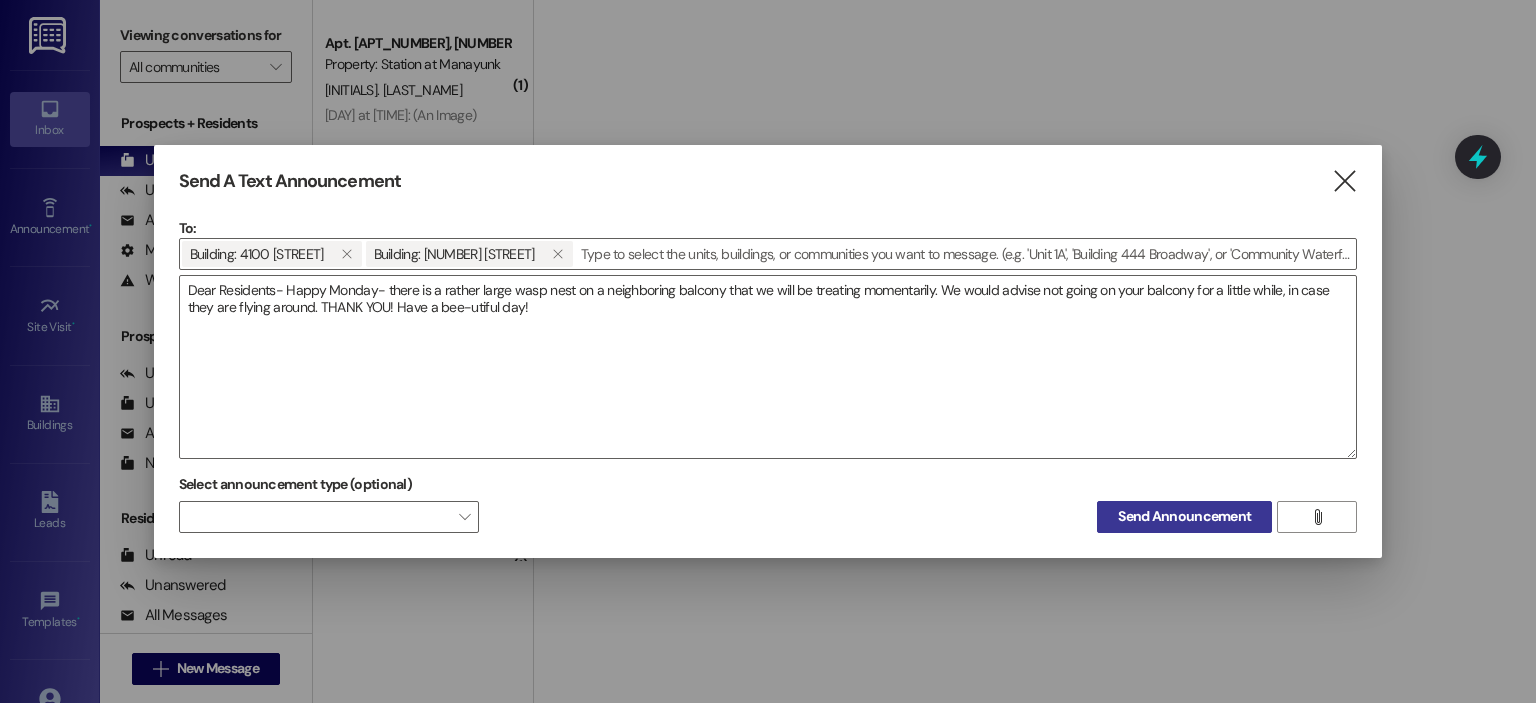 click on "Send Announcement" at bounding box center [1184, 517] 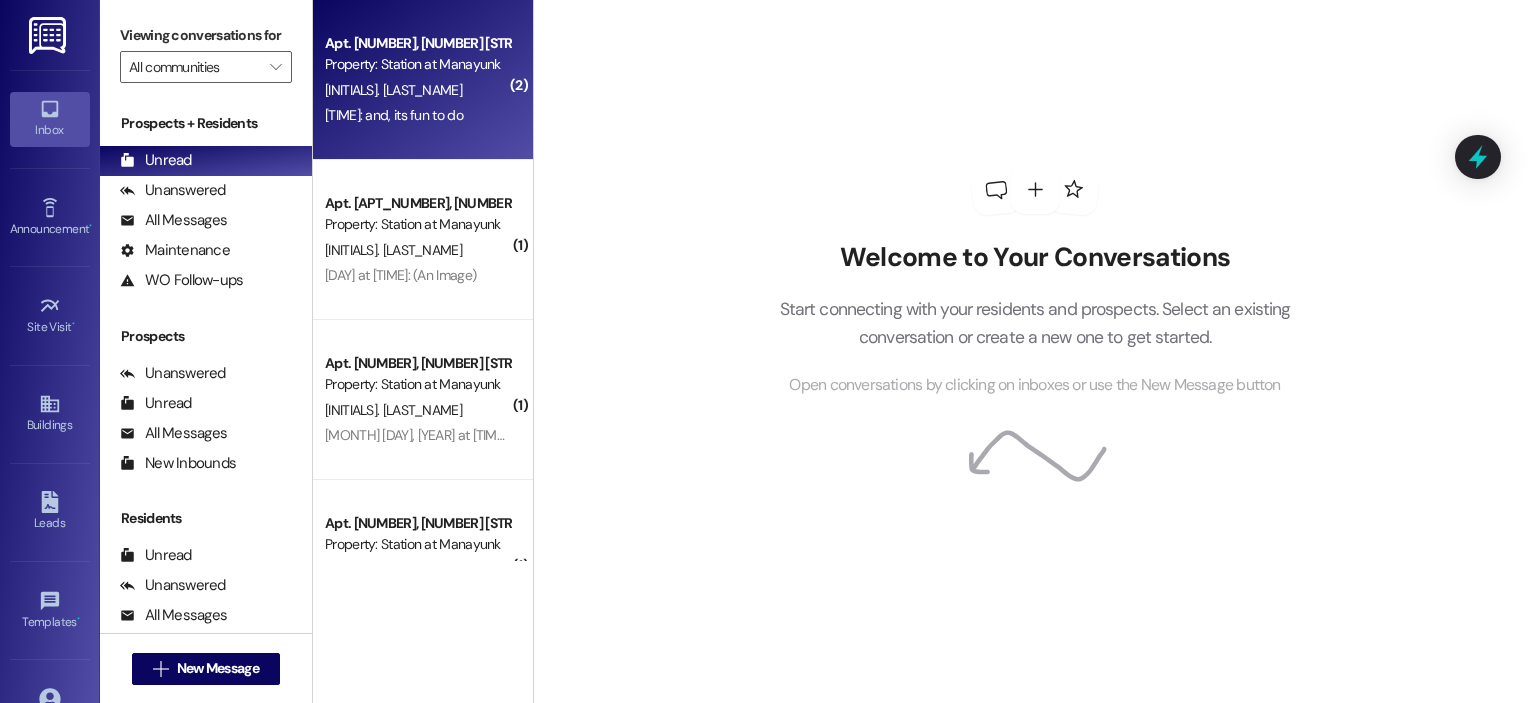 click on "[INITIALS]. [LAST_NAME]" at bounding box center (417, 90) 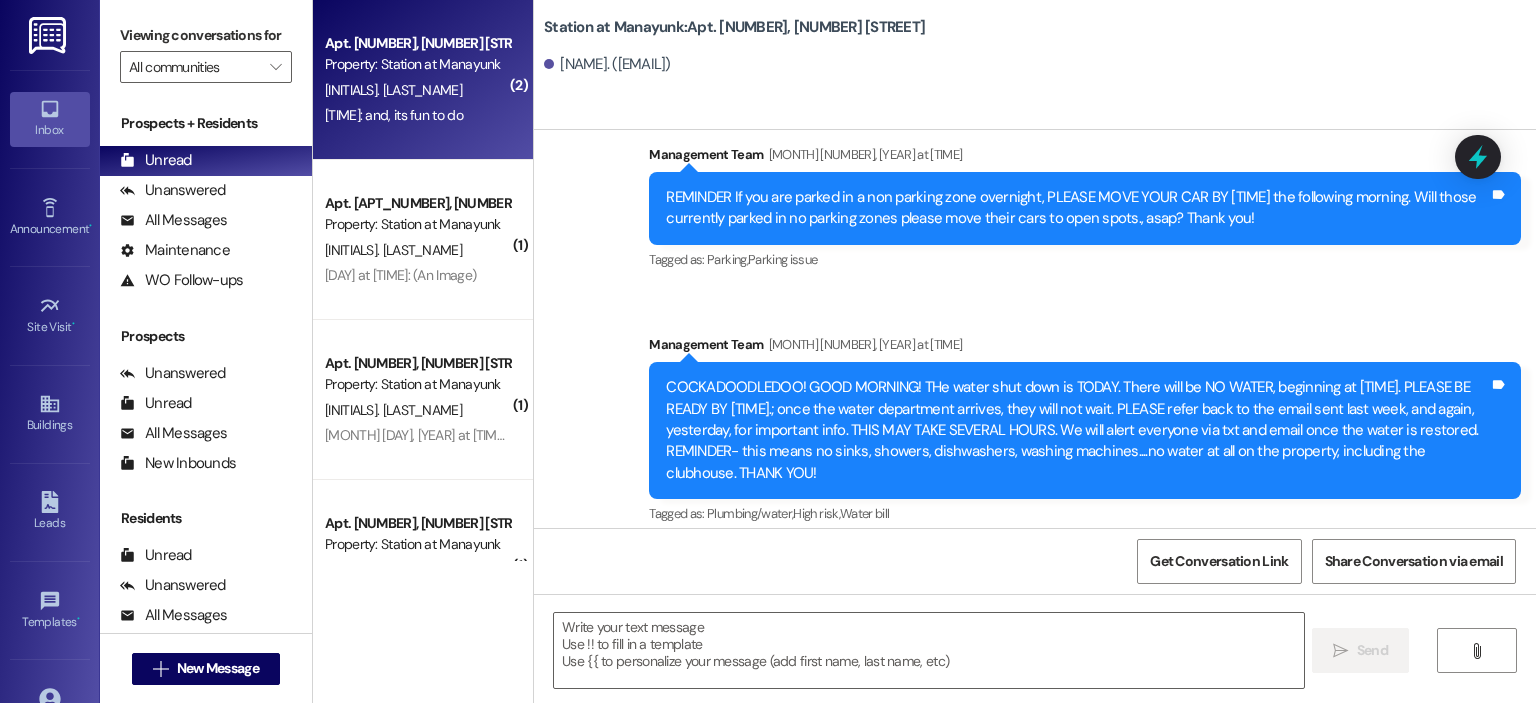 scroll, scrollTop: 241983, scrollLeft: 0, axis: vertical 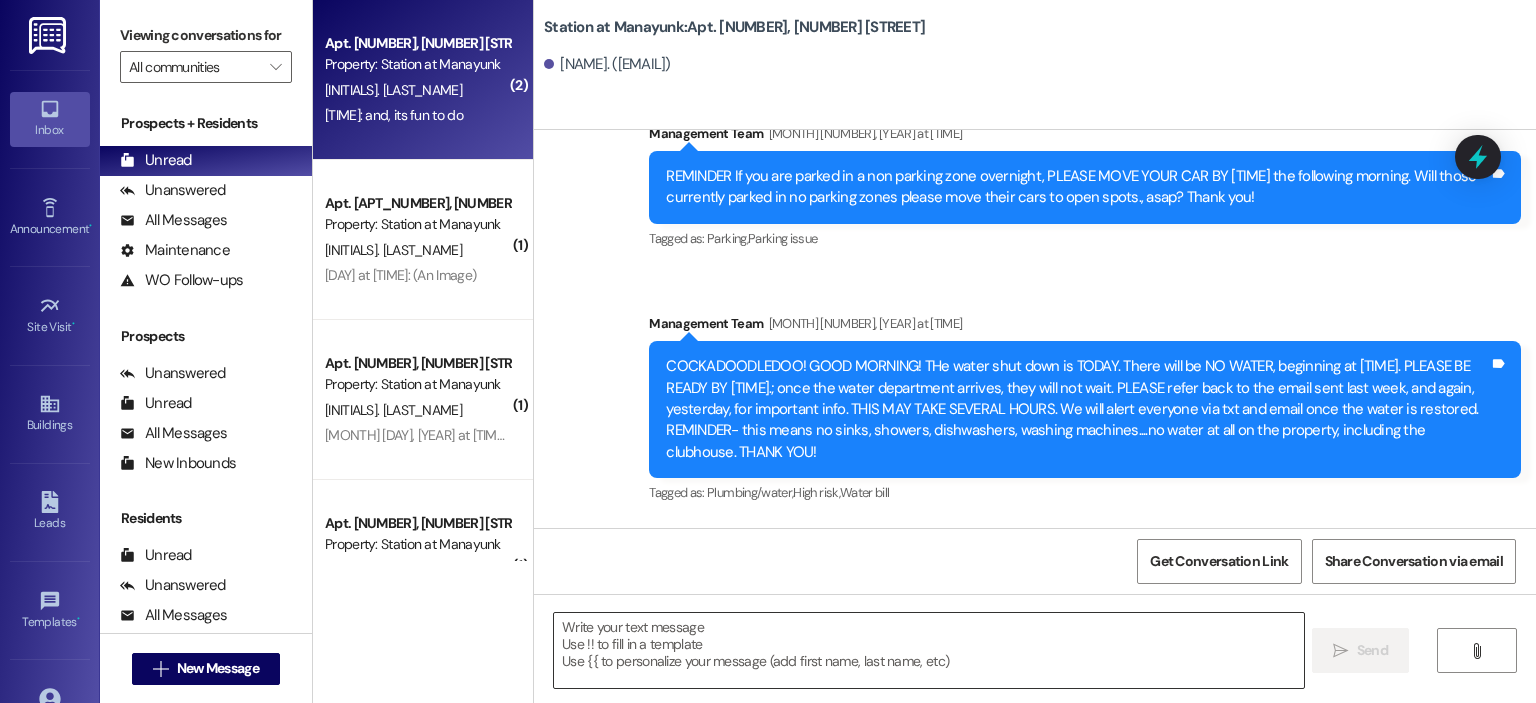 click at bounding box center [928, 650] 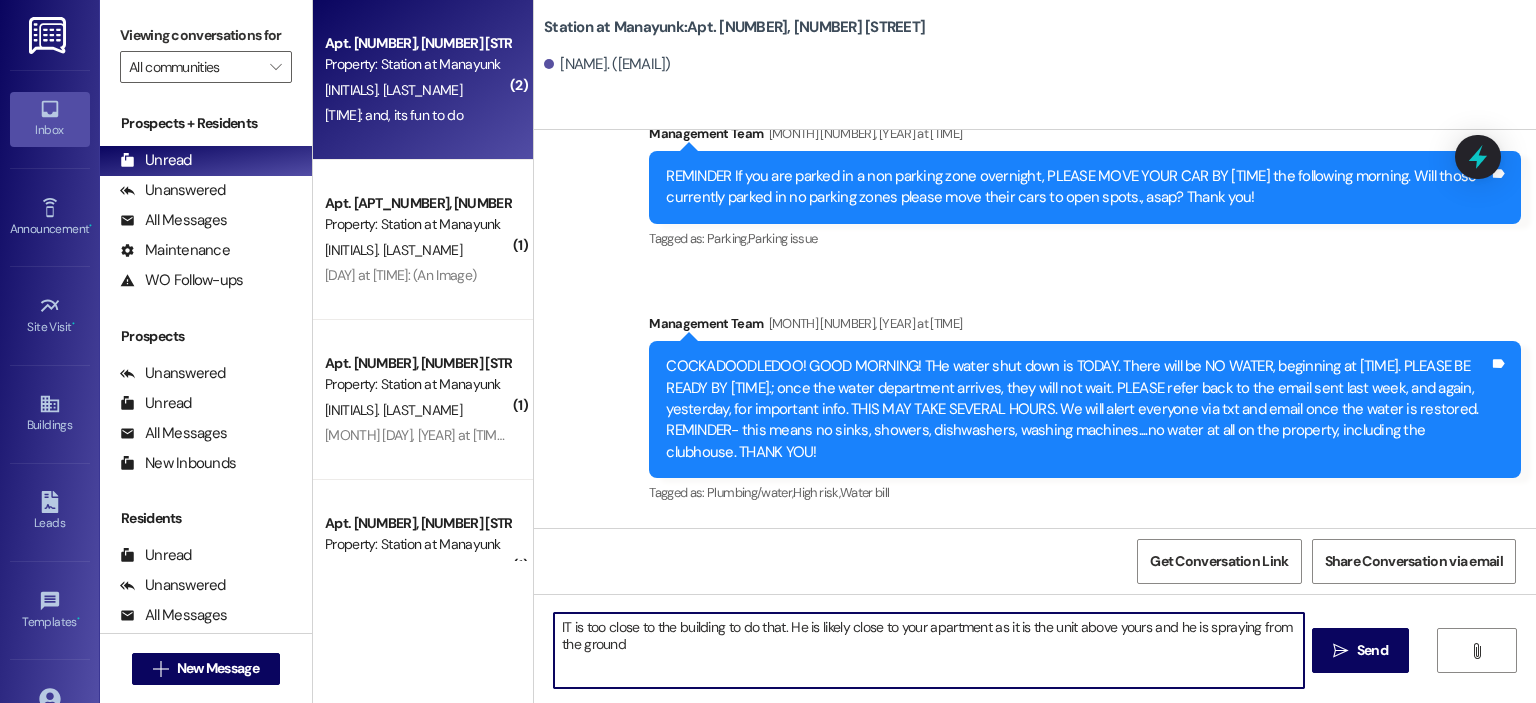type on "IT is too close to the building to do that. He is likely close to your apartment as it is the unit above yours and he is spraying from the ground" 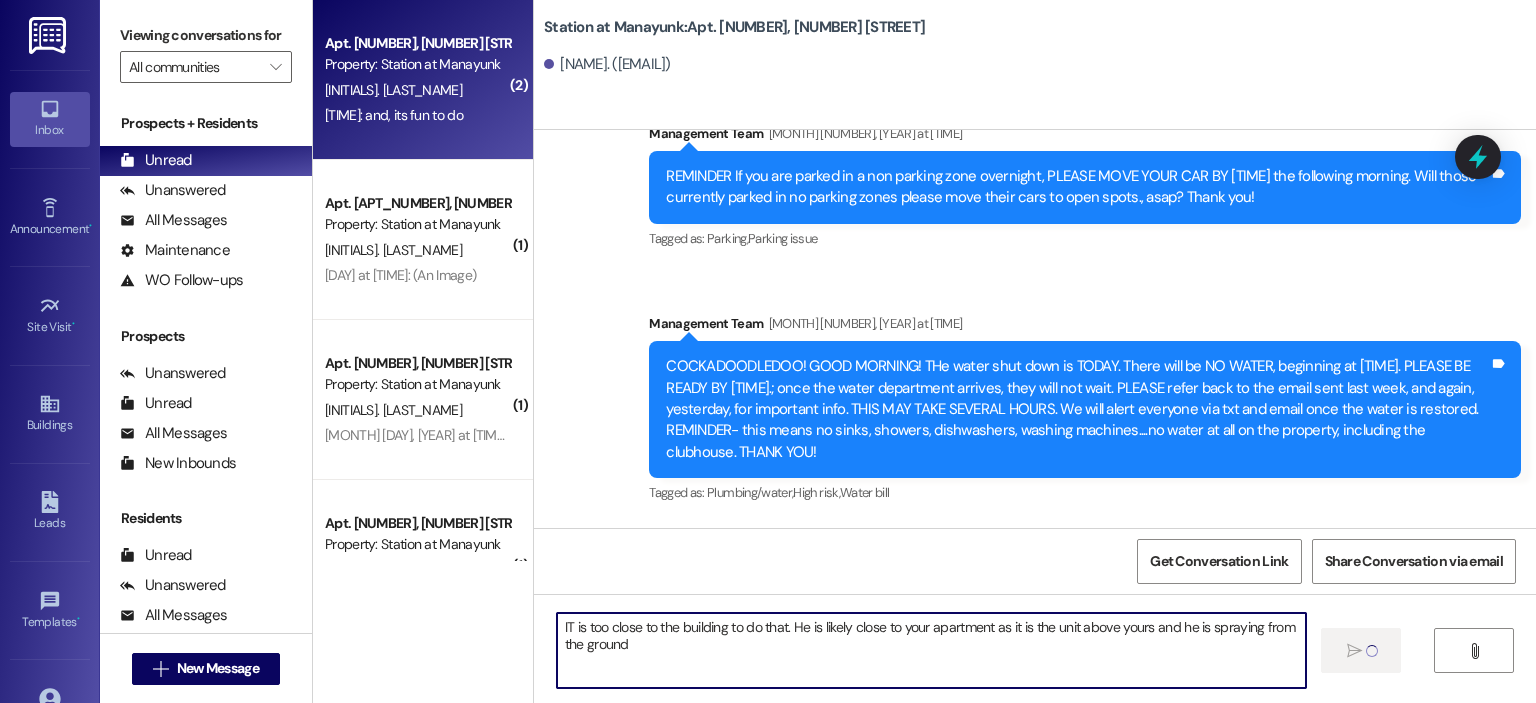 type 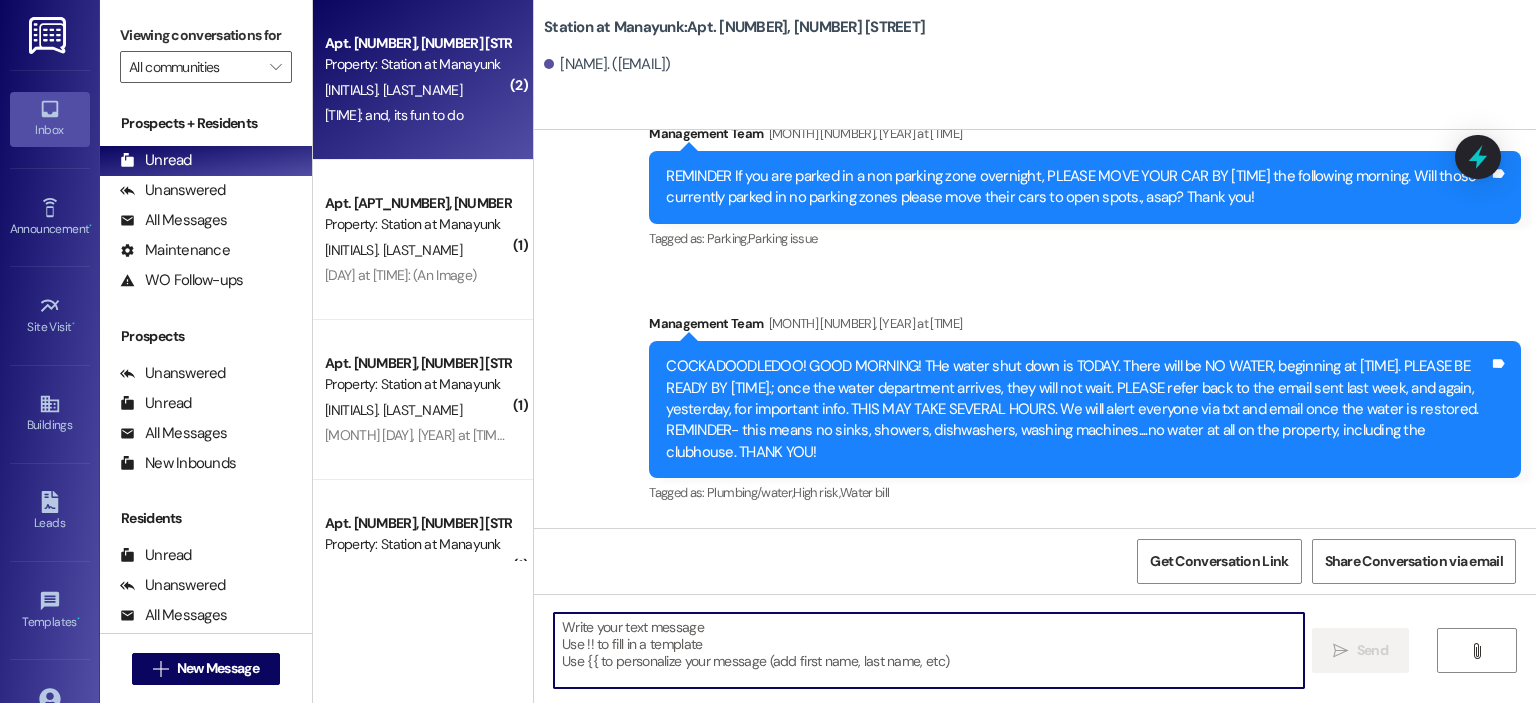 scroll, scrollTop: 241982, scrollLeft: 0, axis: vertical 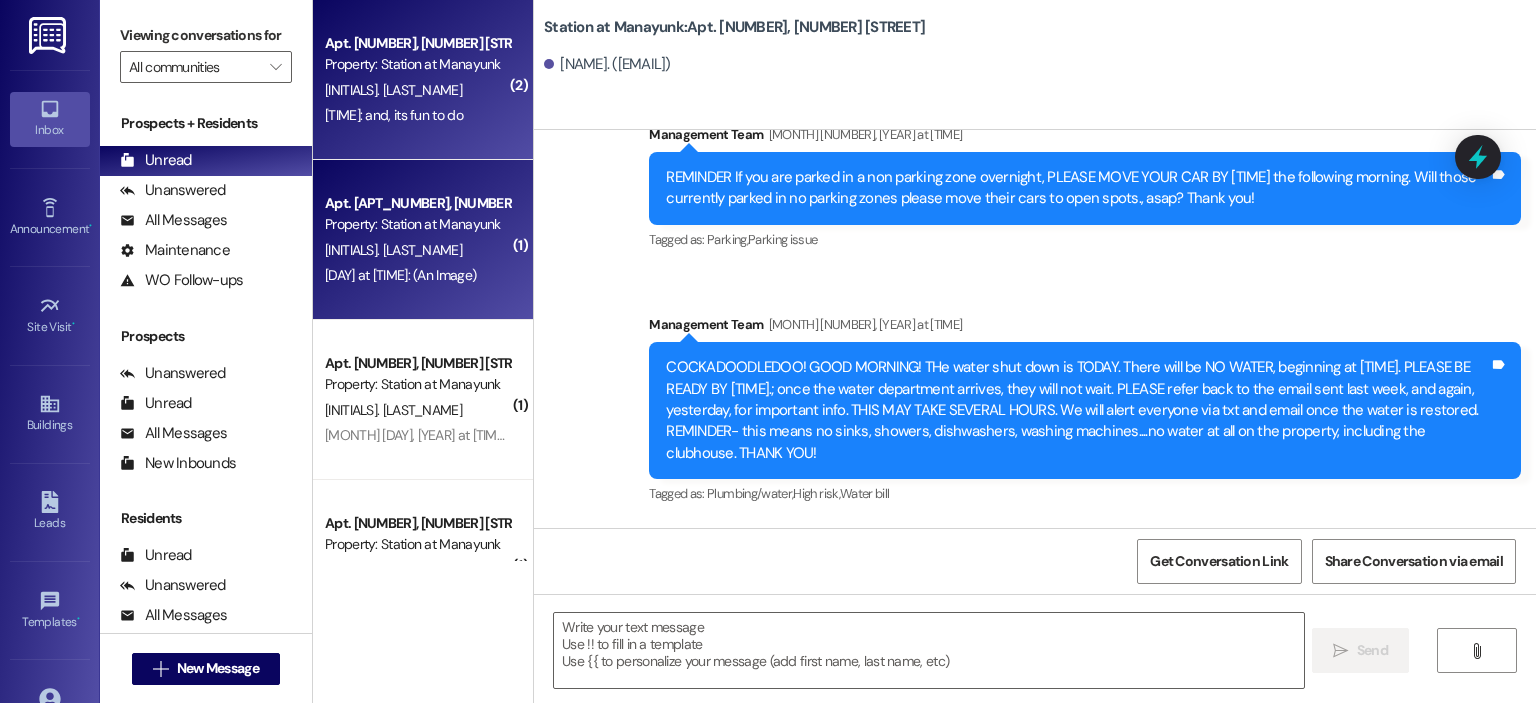 click on "[INITIALS]. [LAST_NAME]" at bounding box center (393, 250) 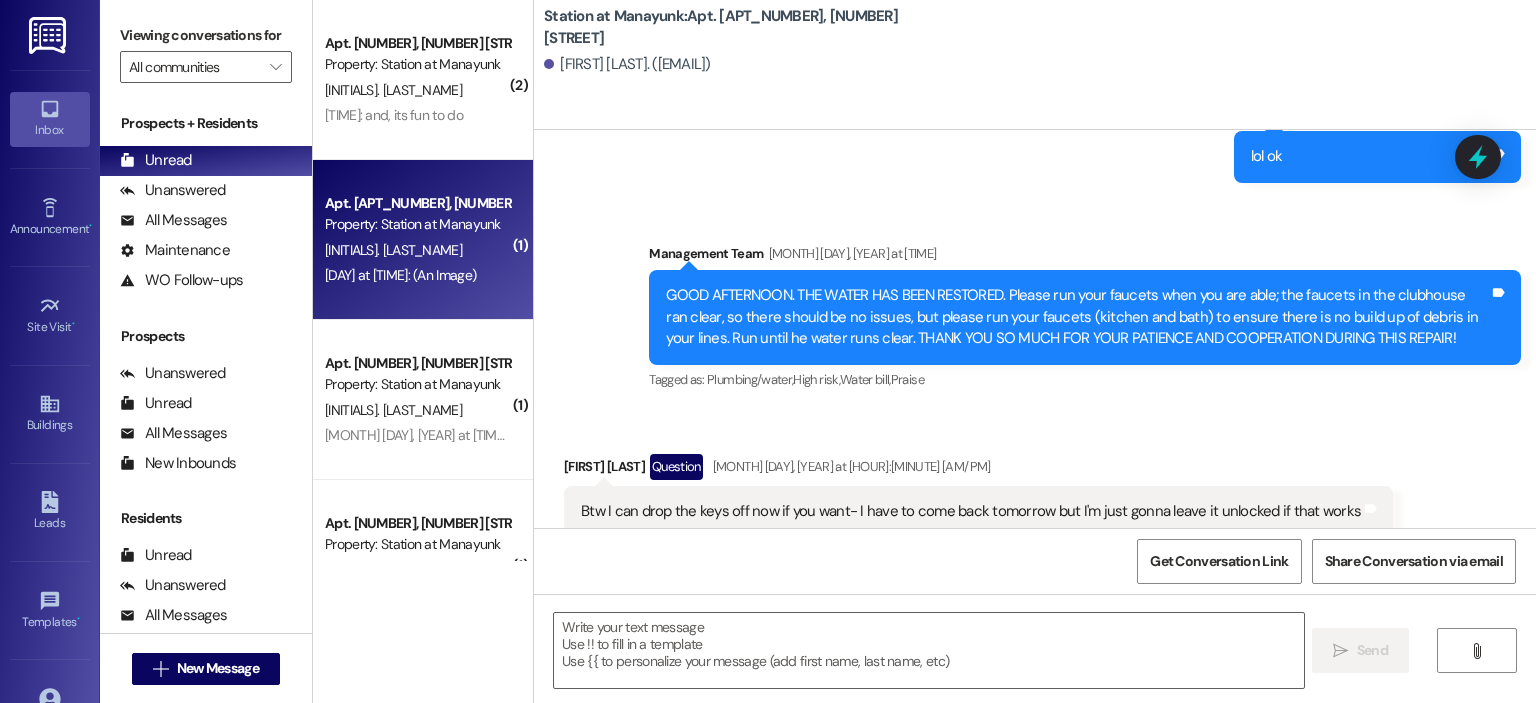 scroll, scrollTop: 124897, scrollLeft: 0, axis: vertical 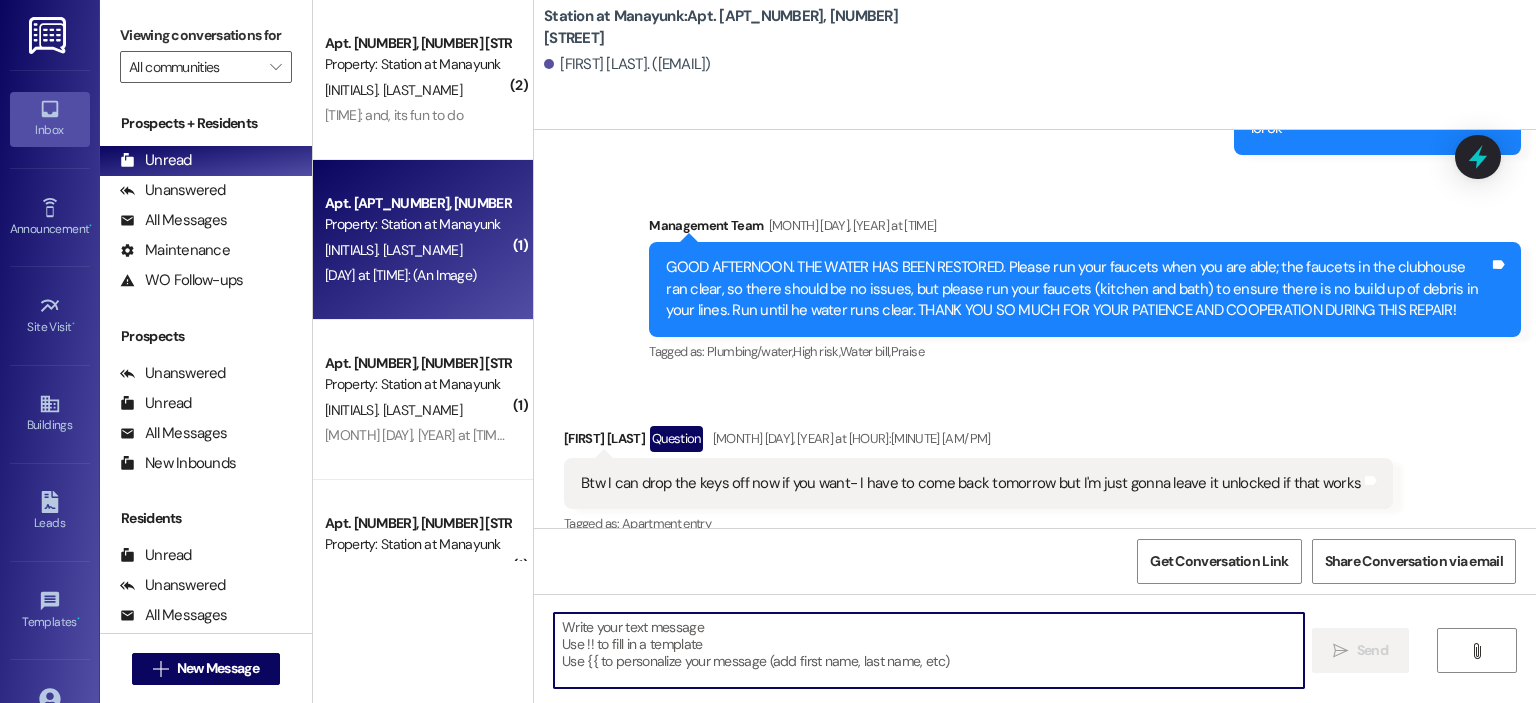 click at bounding box center (928, 650) 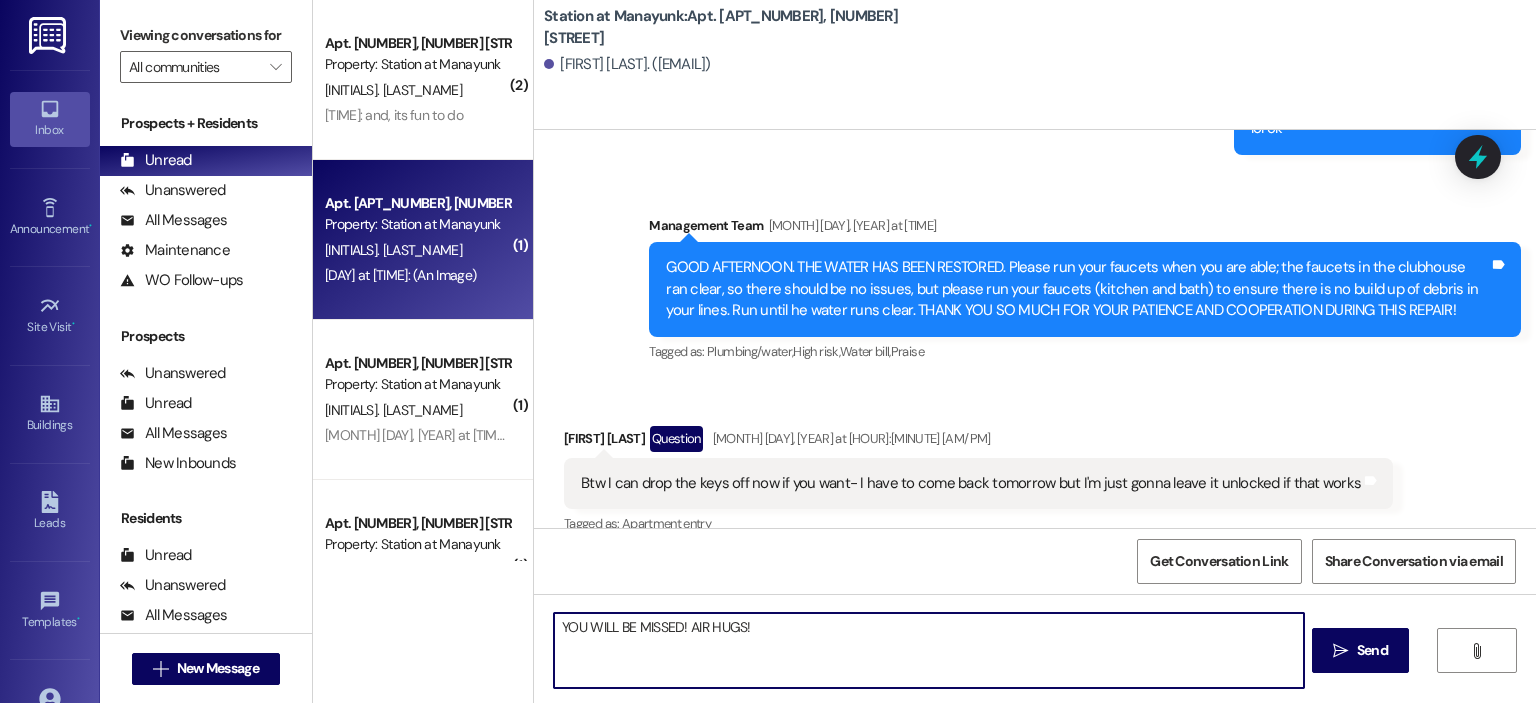 type on "YOU WILL BE MISSED! AIR HUGS!" 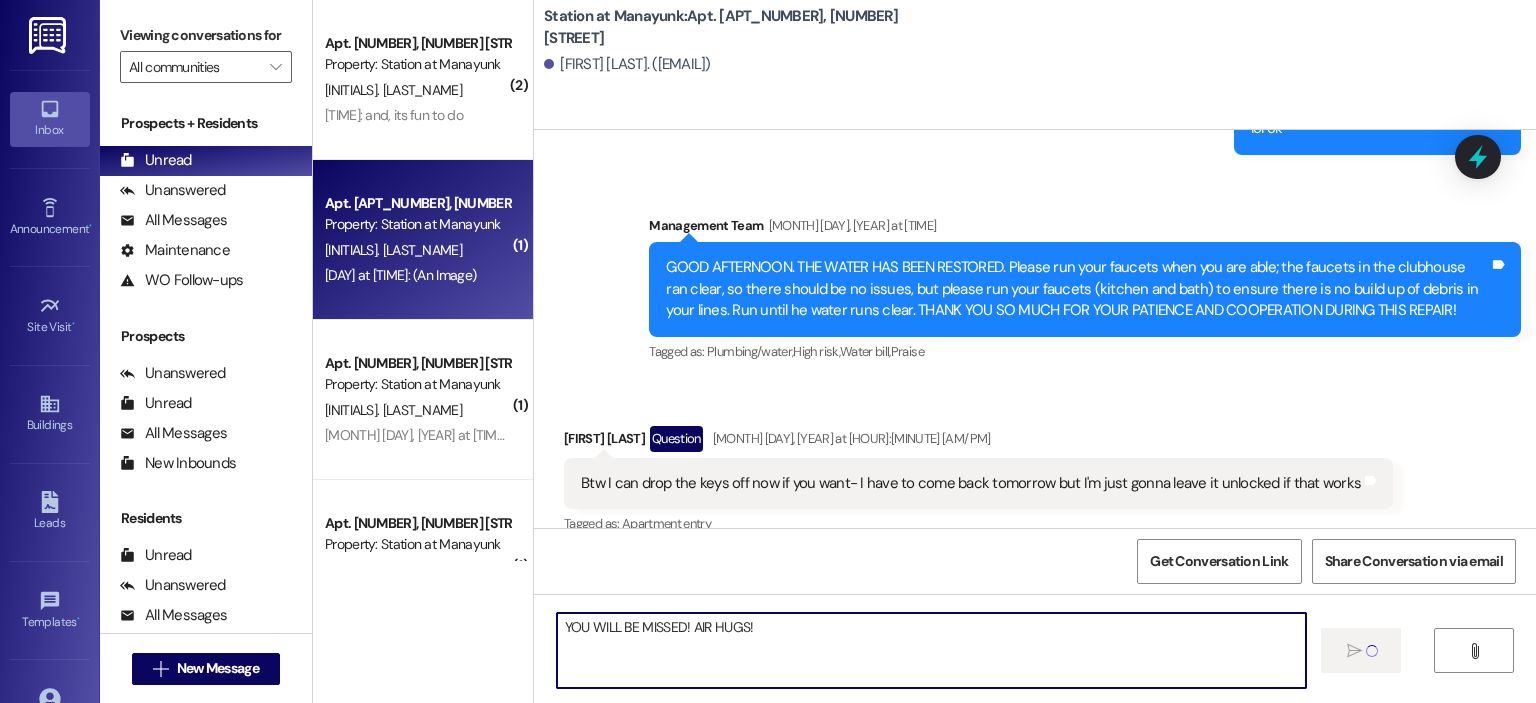 type 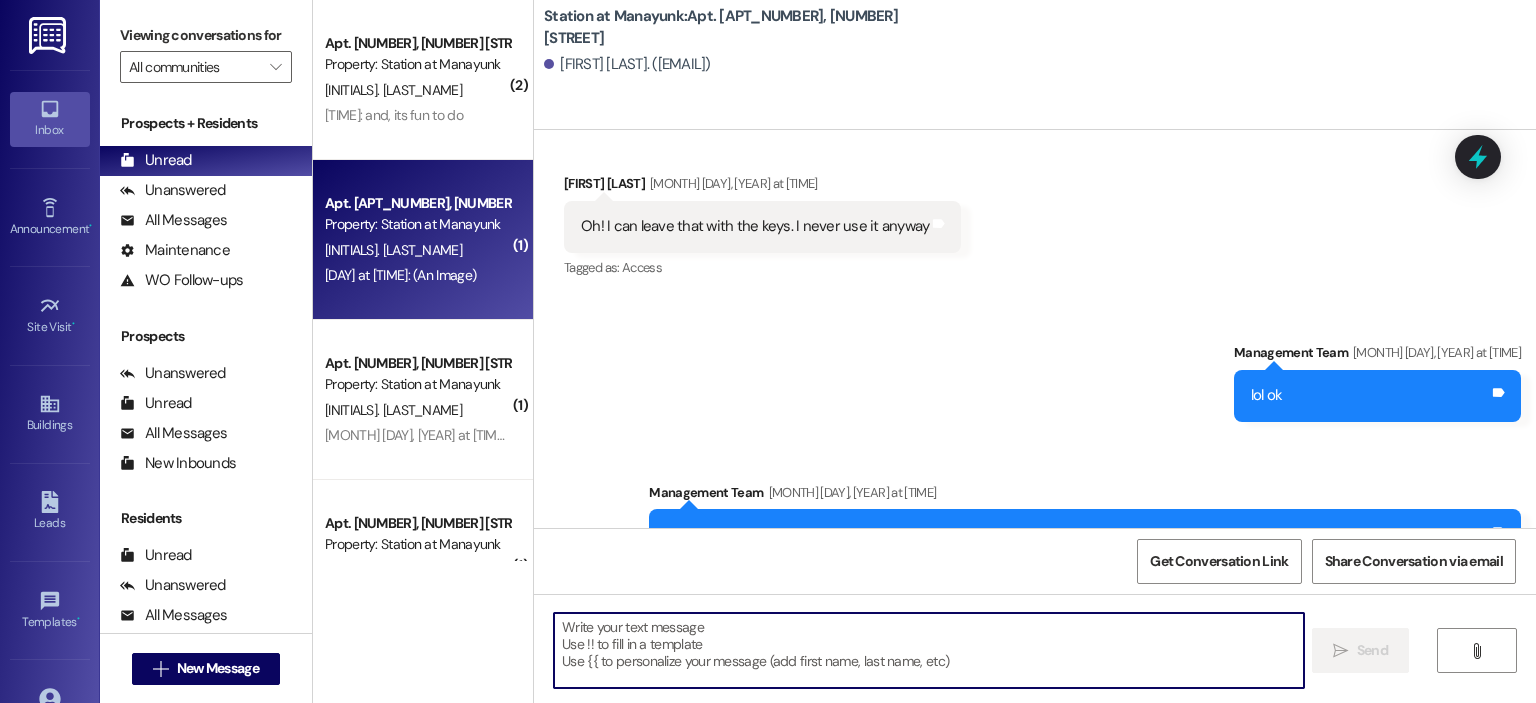 scroll, scrollTop: 124096, scrollLeft: 0, axis: vertical 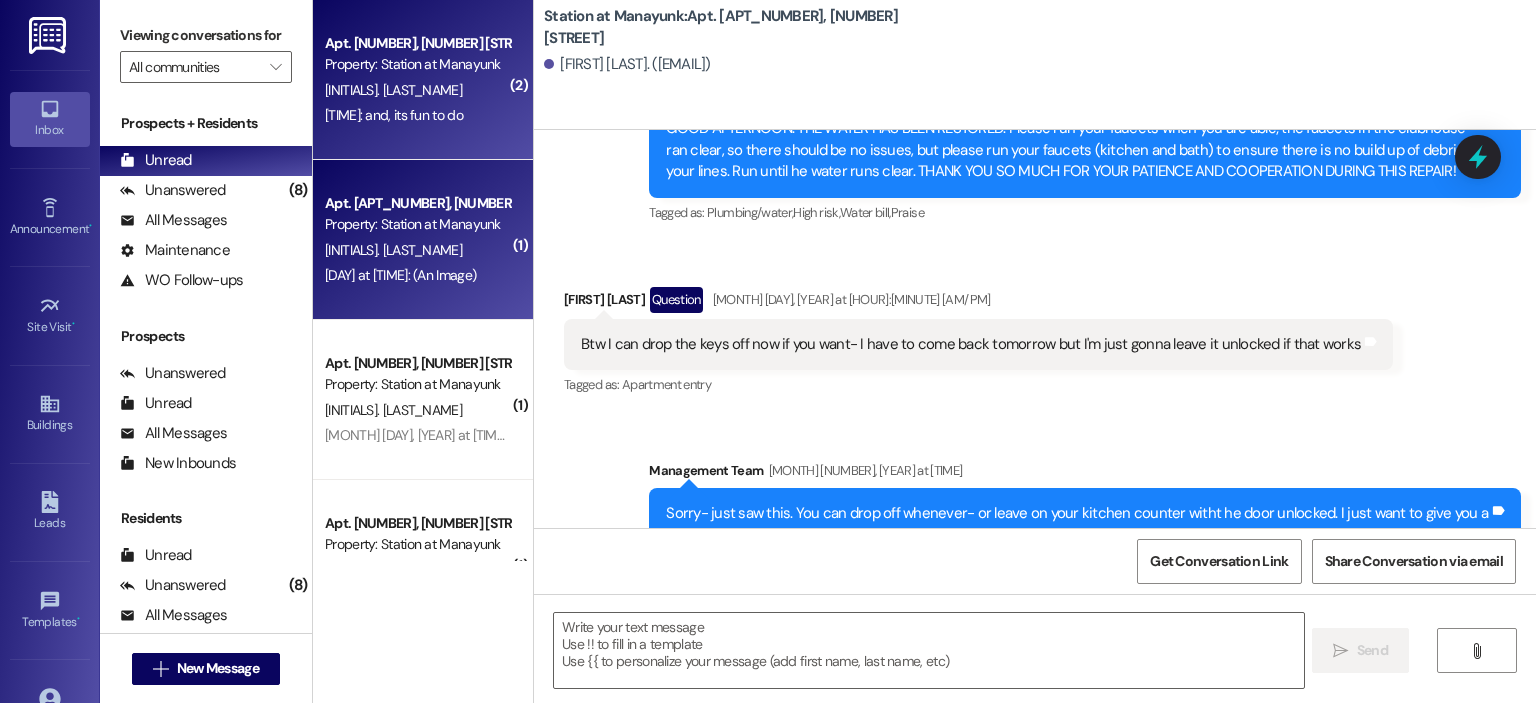 click on "[TIME]: and, its fun to do [TIME]: and, its fun to do" at bounding box center (417, 115) 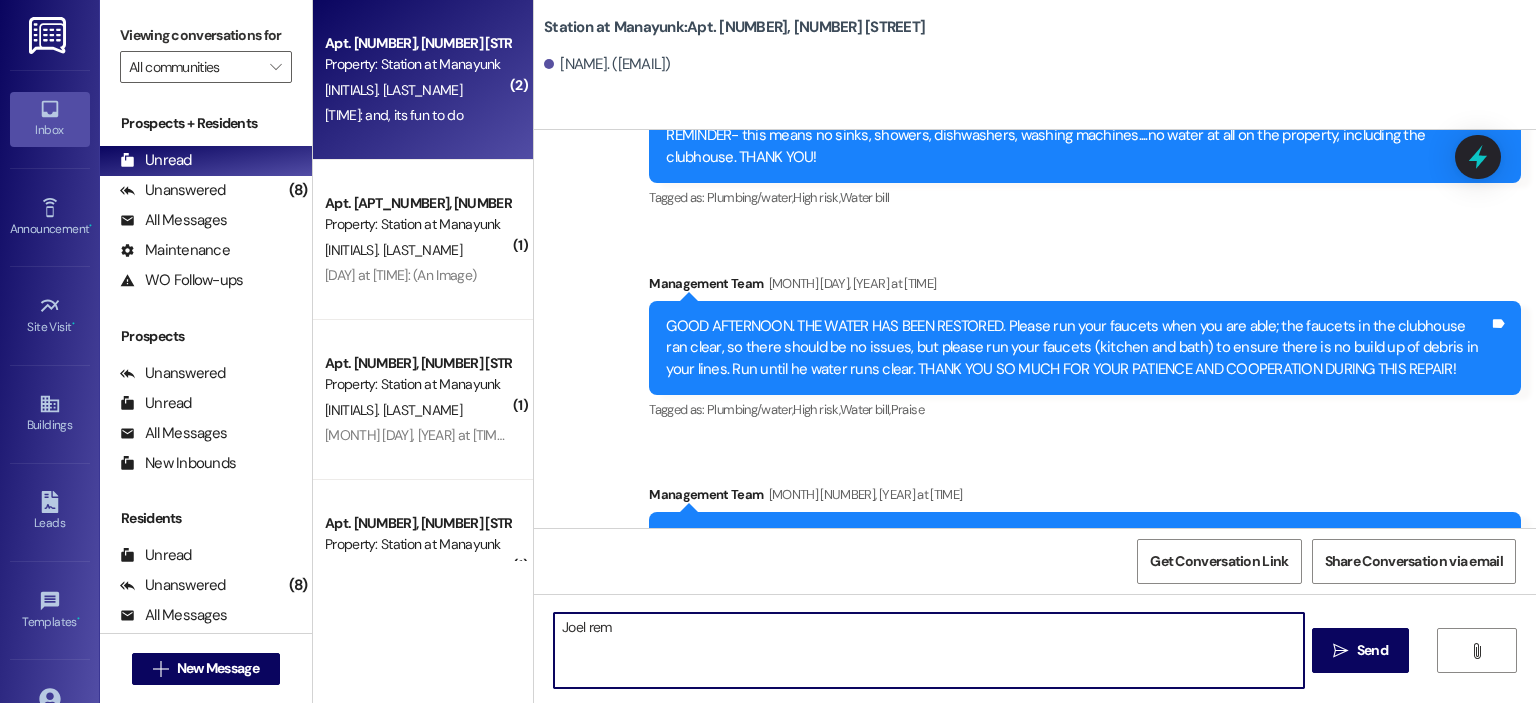 scroll, scrollTop: 242278, scrollLeft: 0, axis: vertical 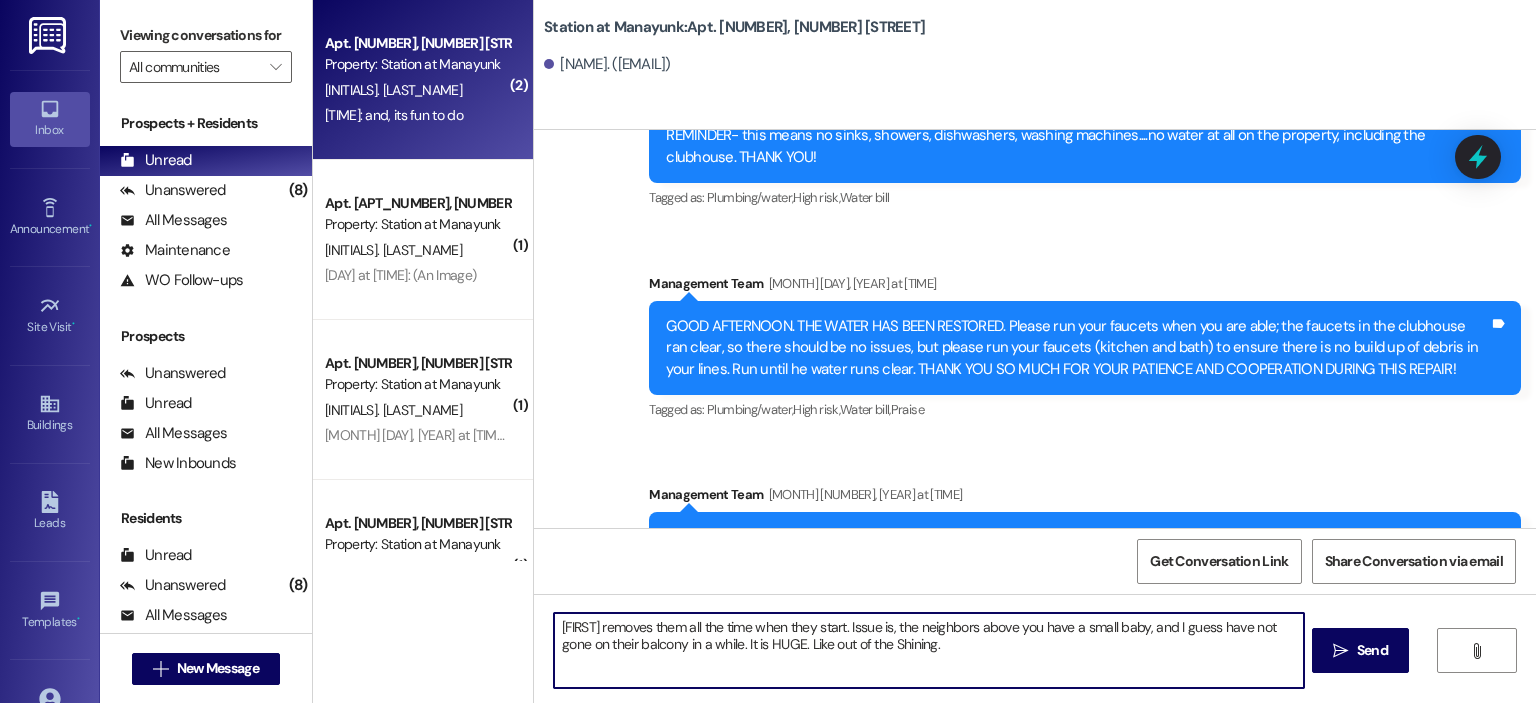 type on "[FIRST] removes them all the time when they start. Issue is, the neighbors above you have a small baby, and I guess have not gone on their balcony in a while. It is HUGE. Like out of the Shining." 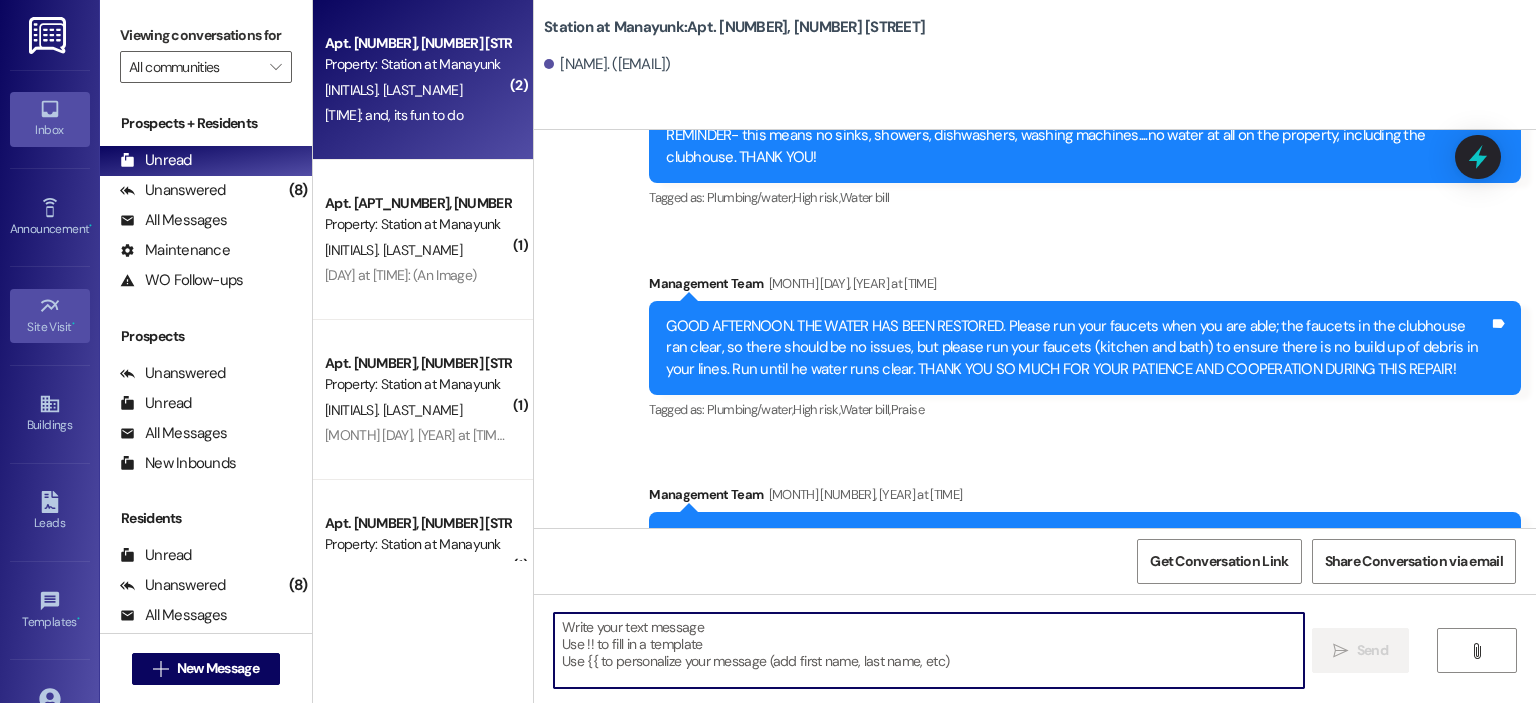 scroll, scrollTop: 242277, scrollLeft: 0, axis: vertical 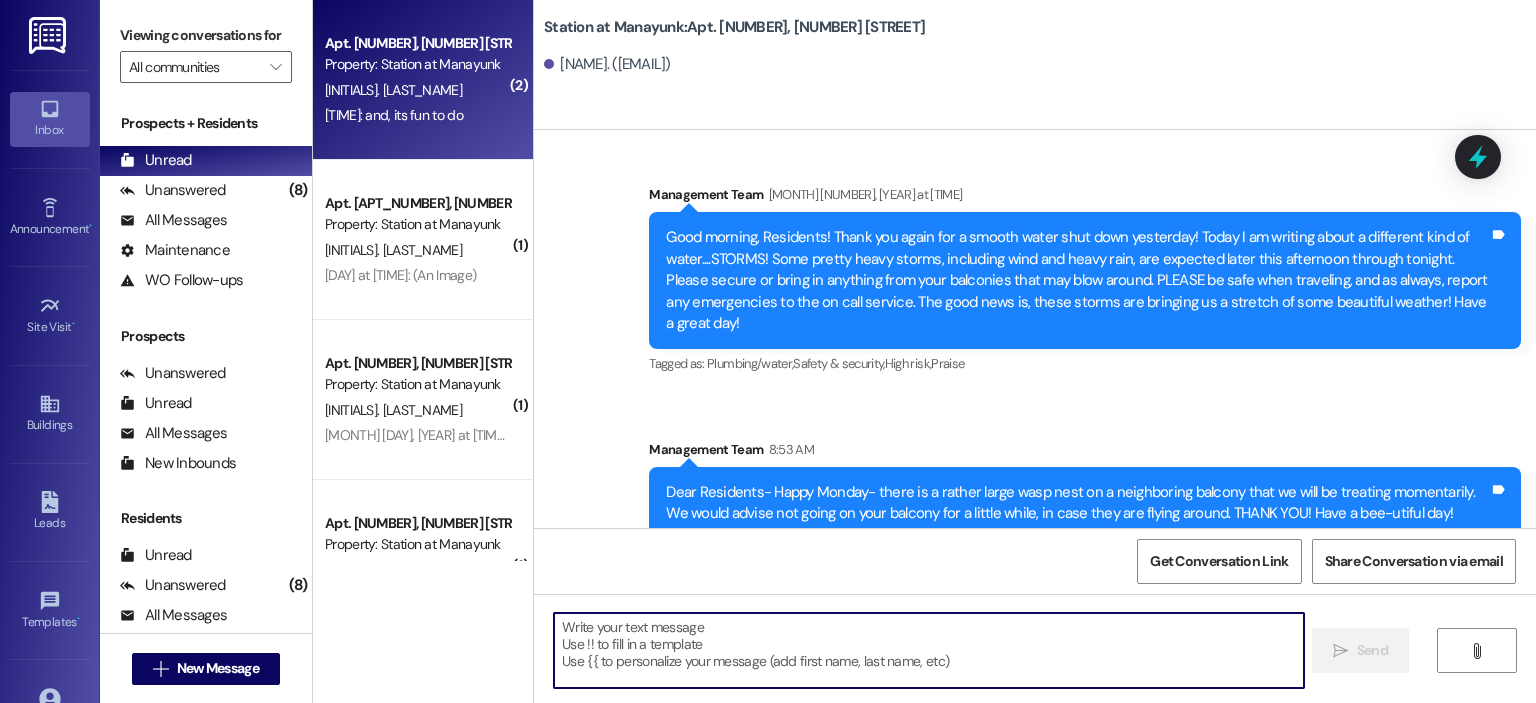 click at bounding box center [928, 650] 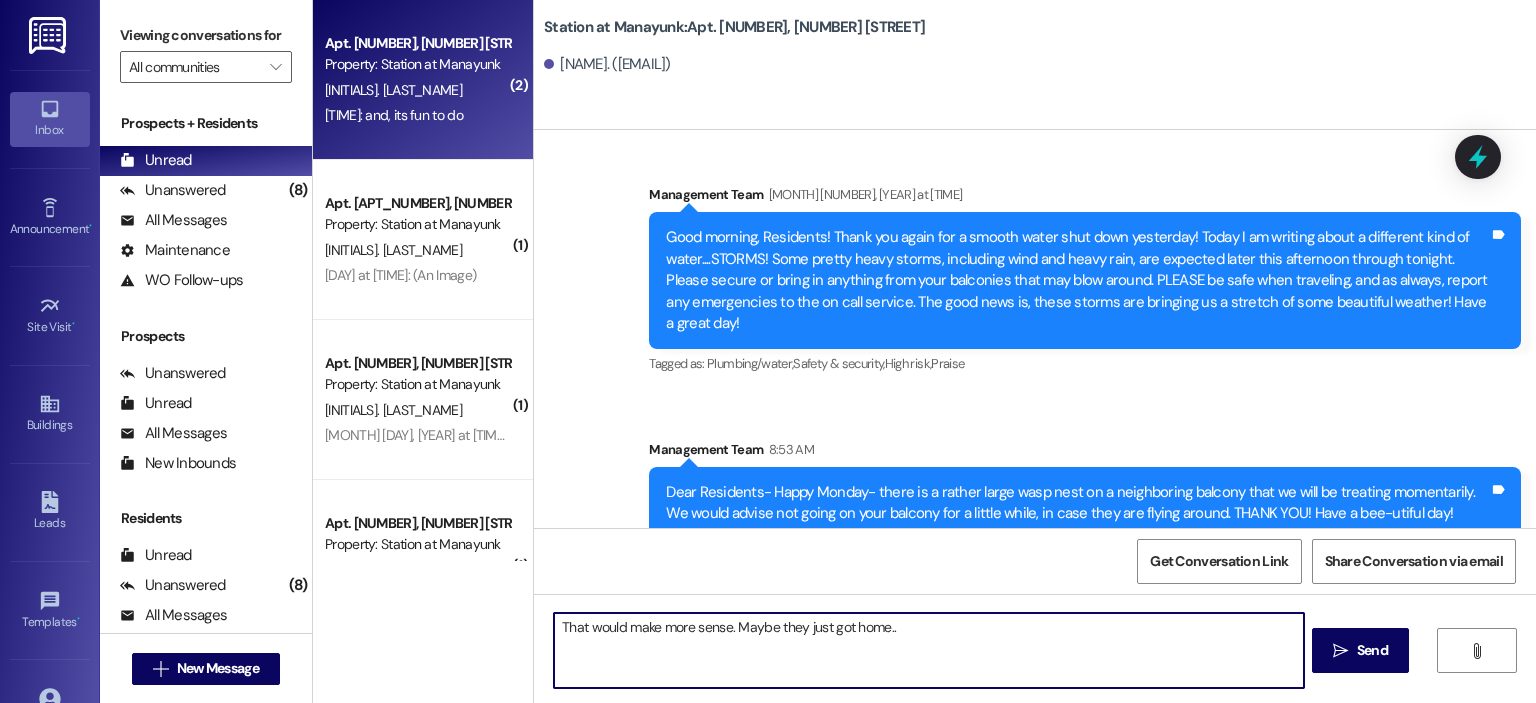 type on "That would make more sense.  Maybe they just got home..." 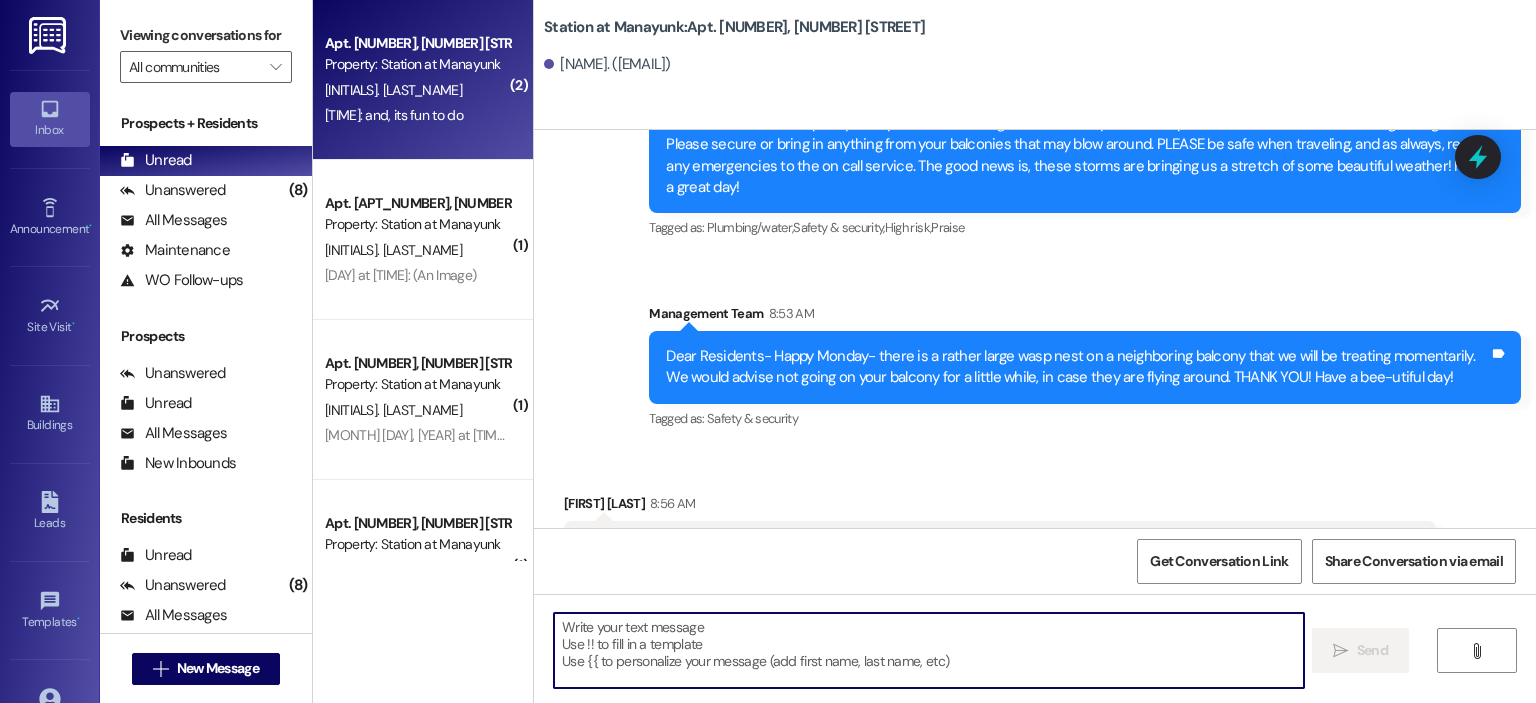 scroll, scrollTop: 242717, scrollLeft: 0, axis: vertical 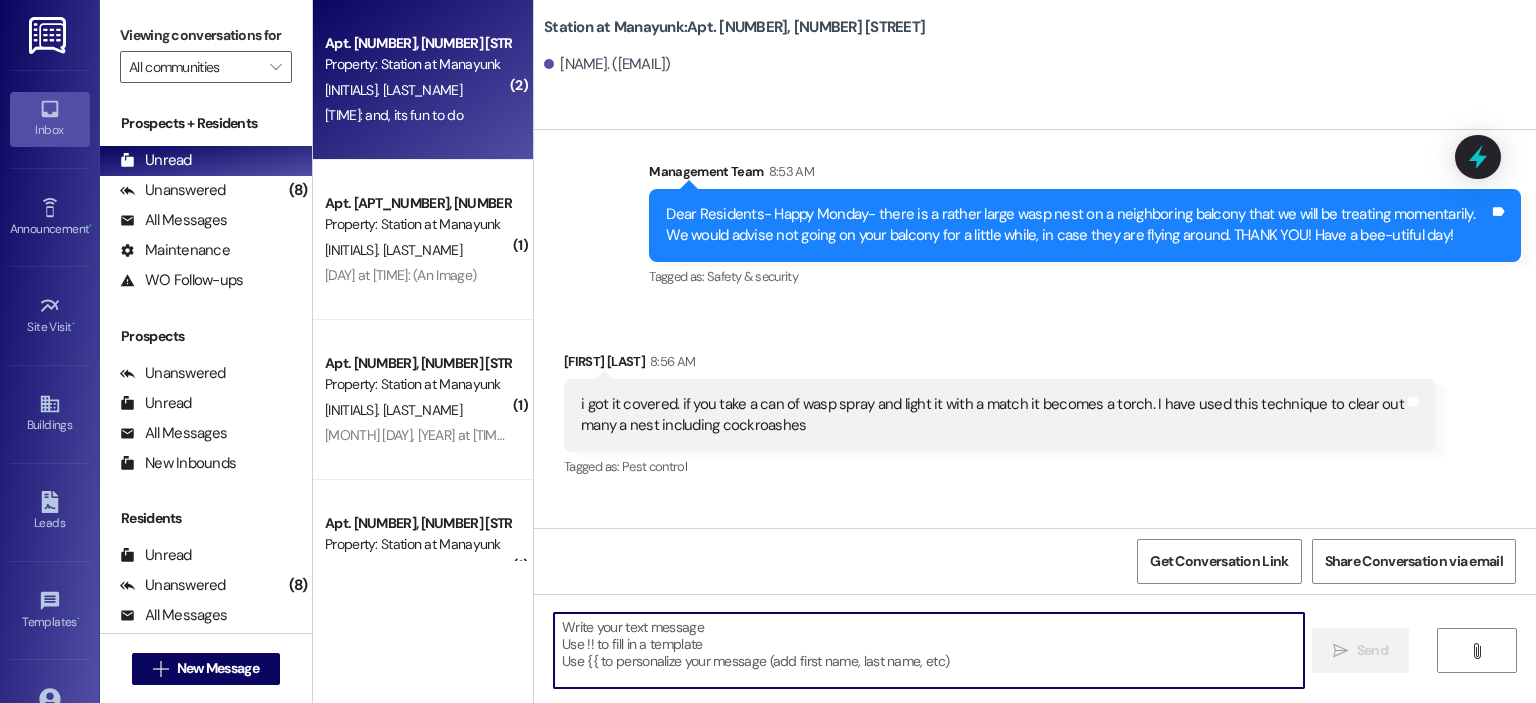 click at bounding box center (928, 650) 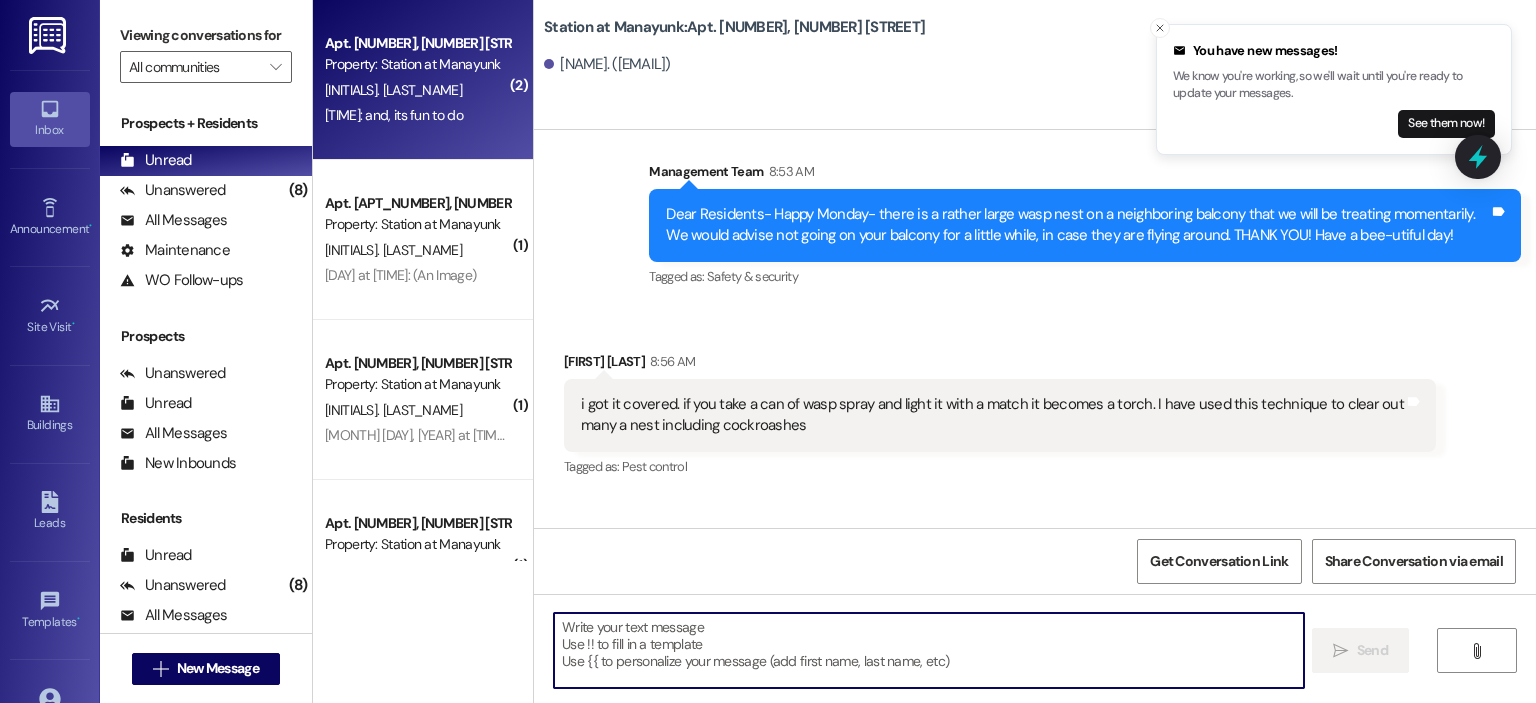 scroll, scrollTop: 242856, scrollLeft: 0, axis: vertical 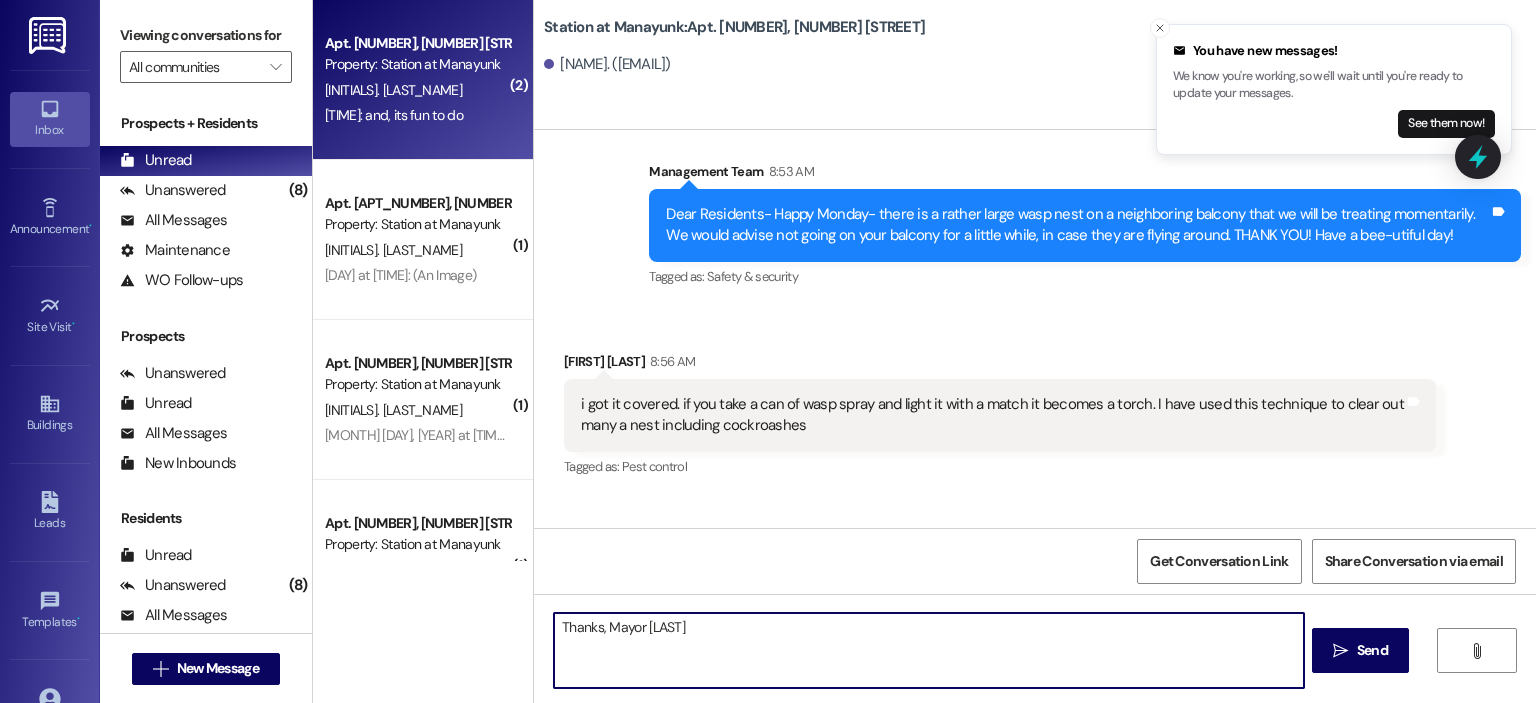 type on "Thanks, Mayor [LAST]" 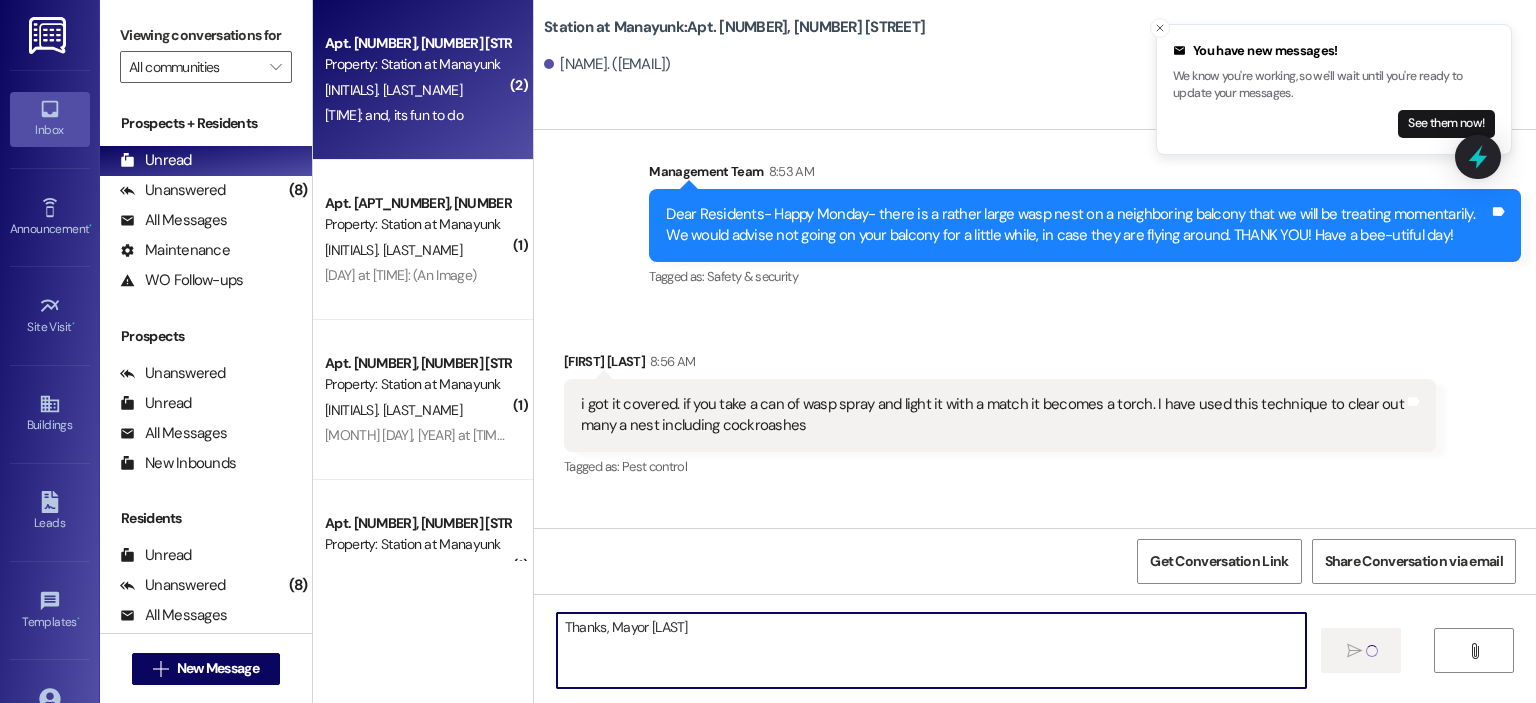 type 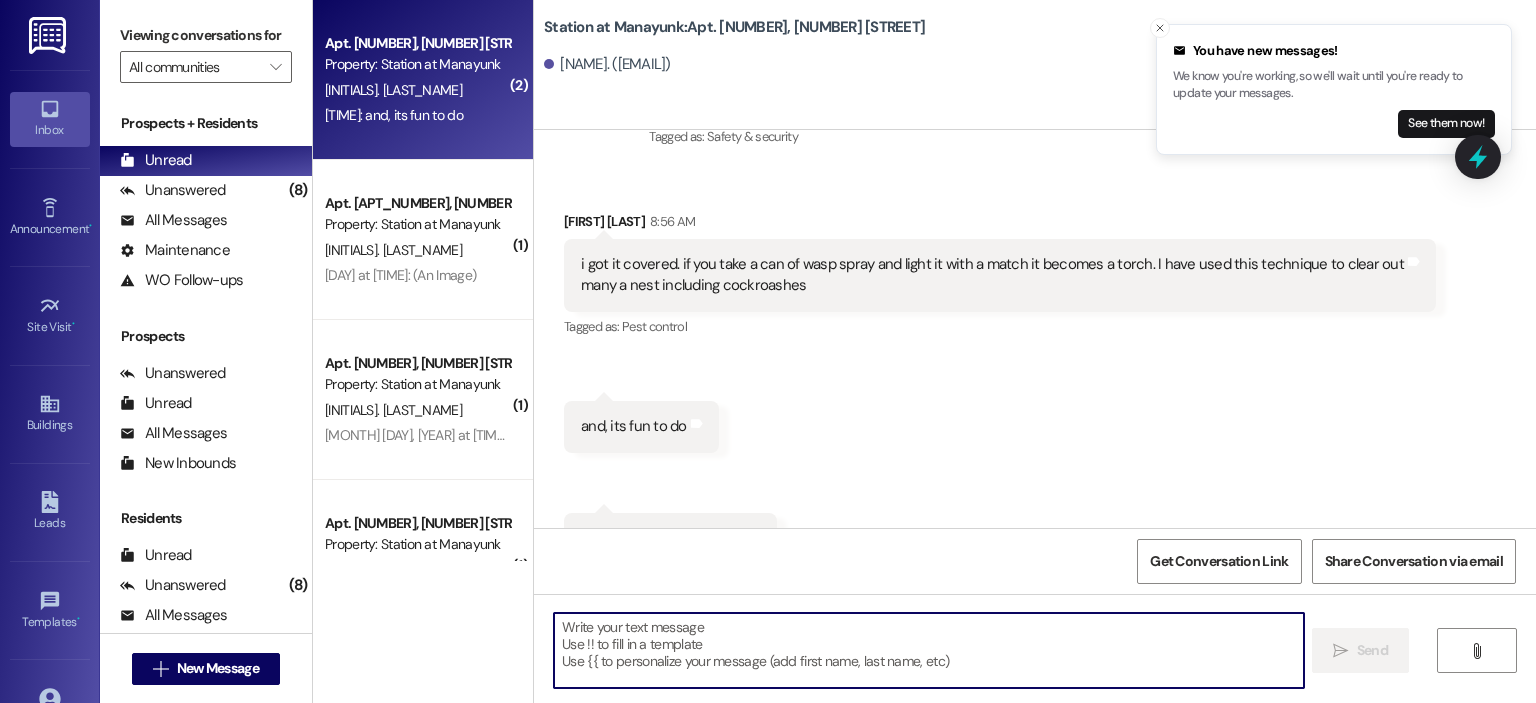scroll, scrollTop: 243136, scrollLeft: 0, axis: vertical 